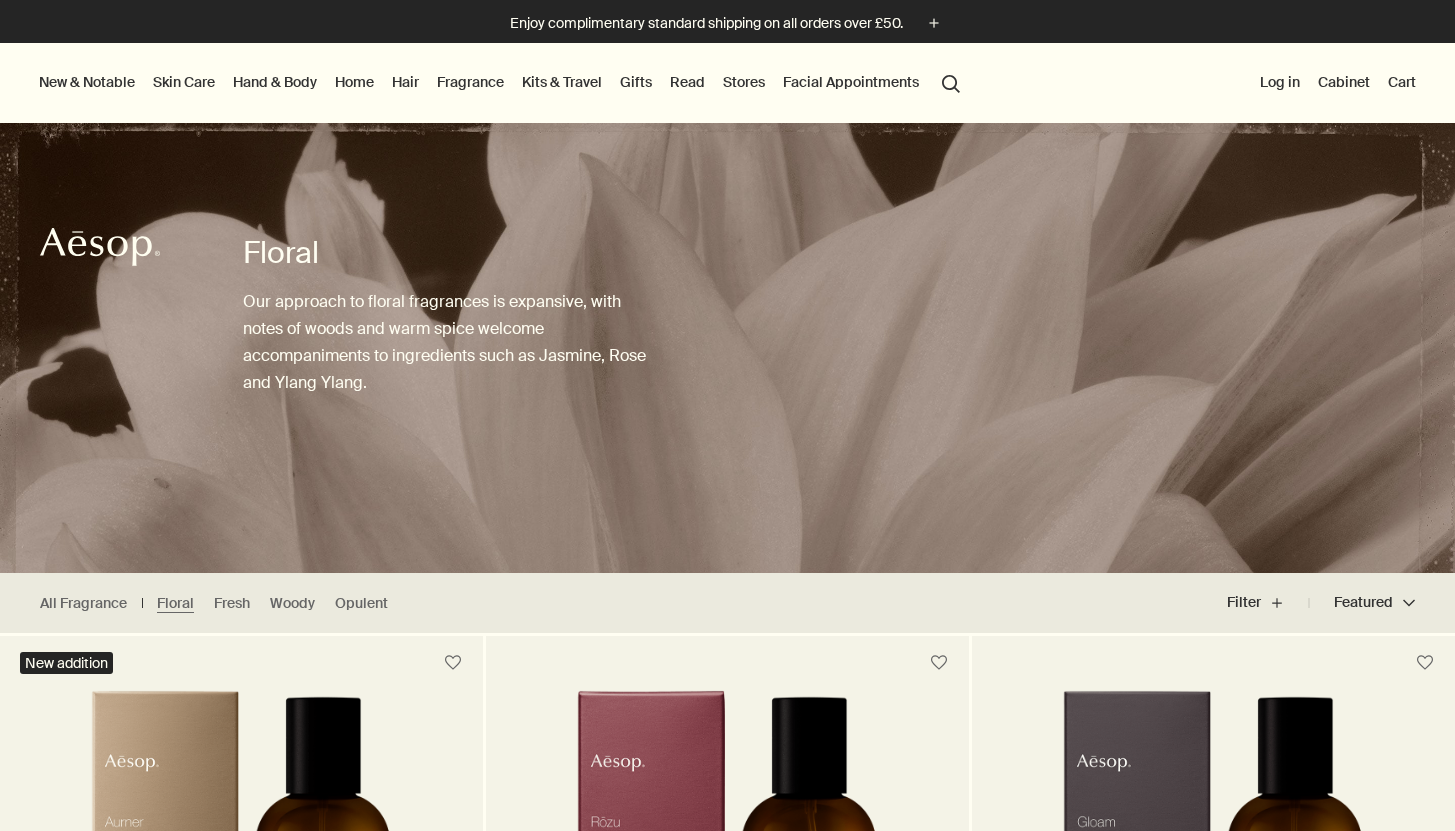 scroll, scrollTop: 0, scrollLeft: 0, axis: both 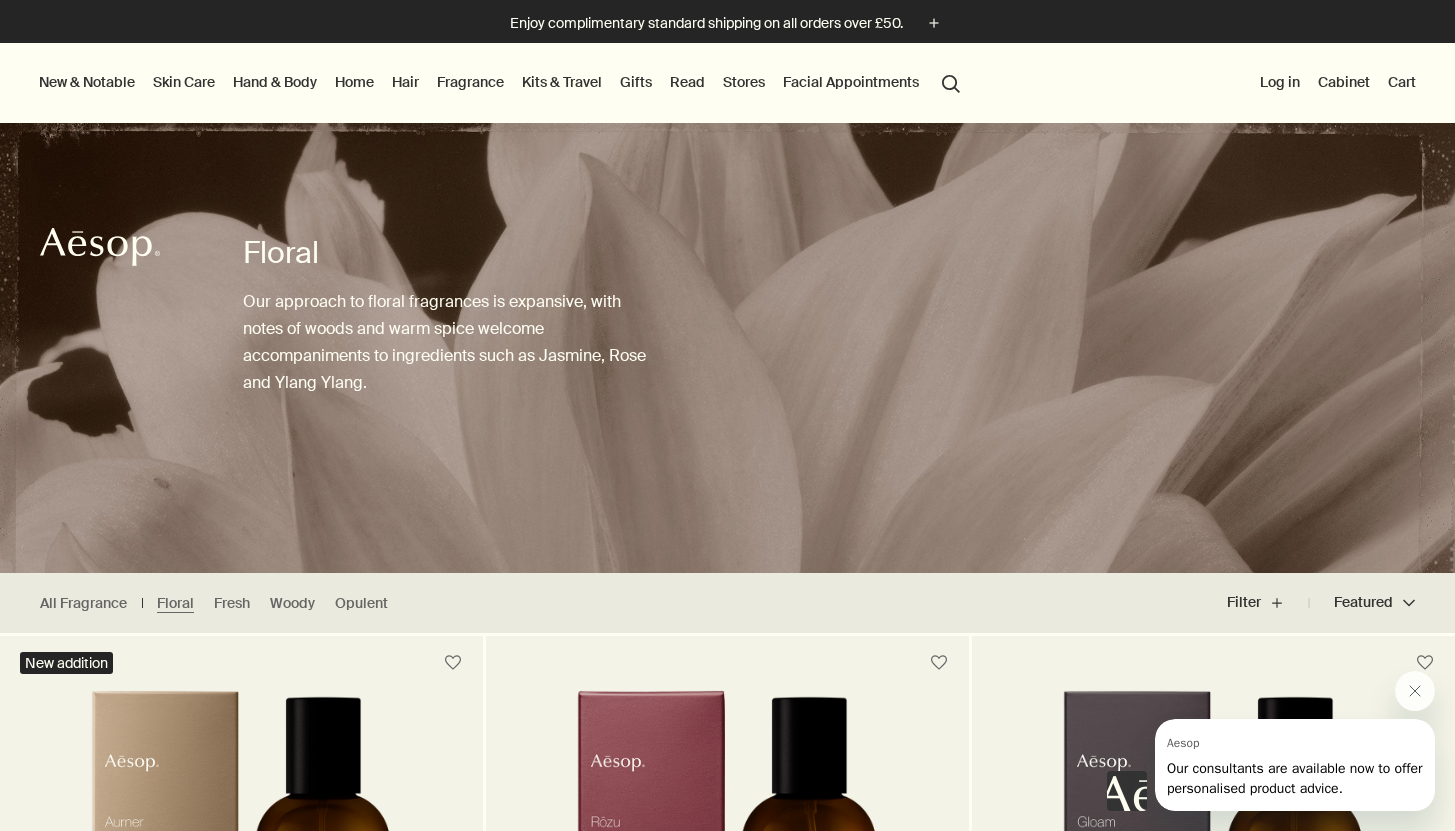 click on "search Search" at bounding box center [951, 82] 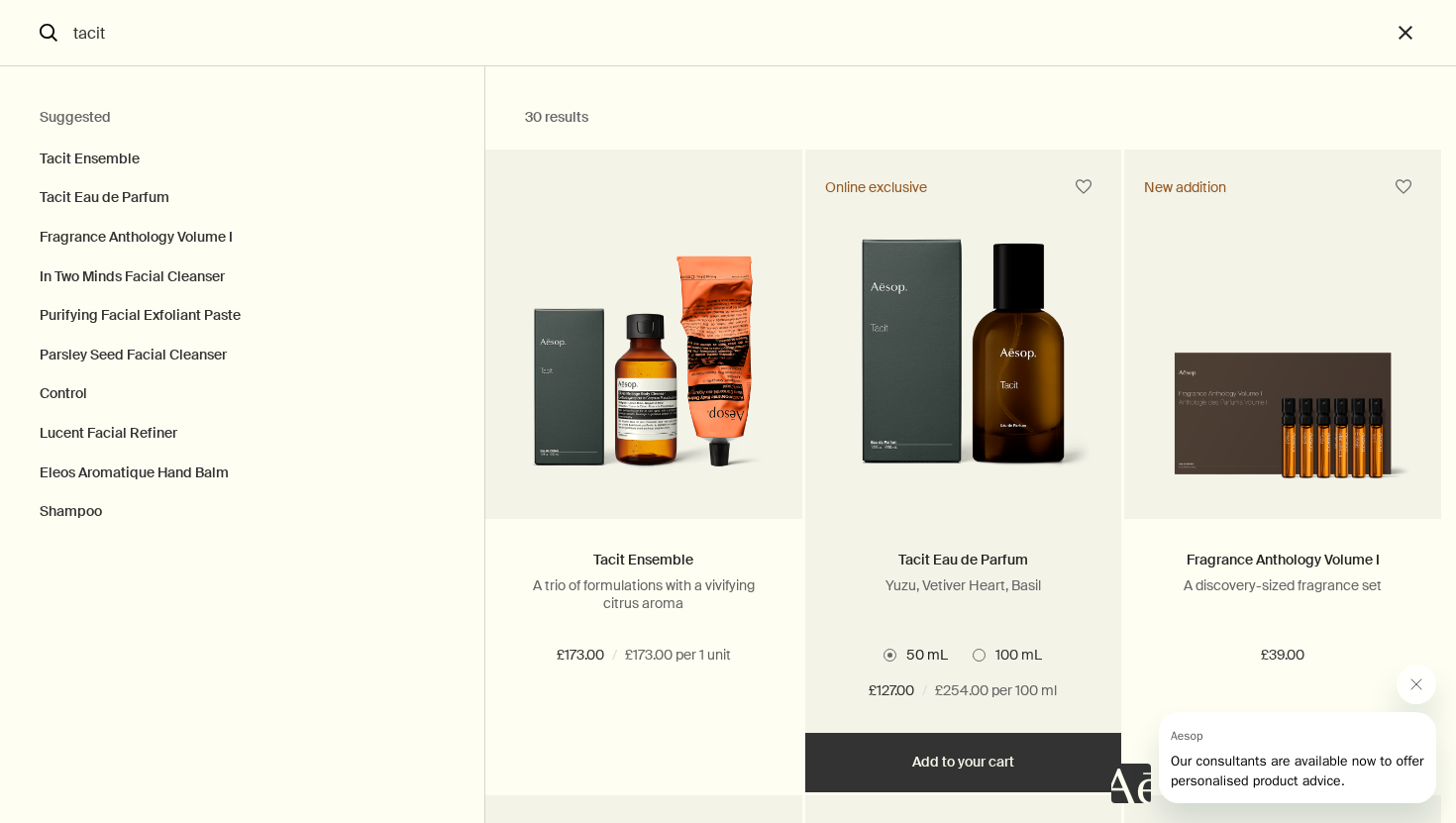type on "tacit" 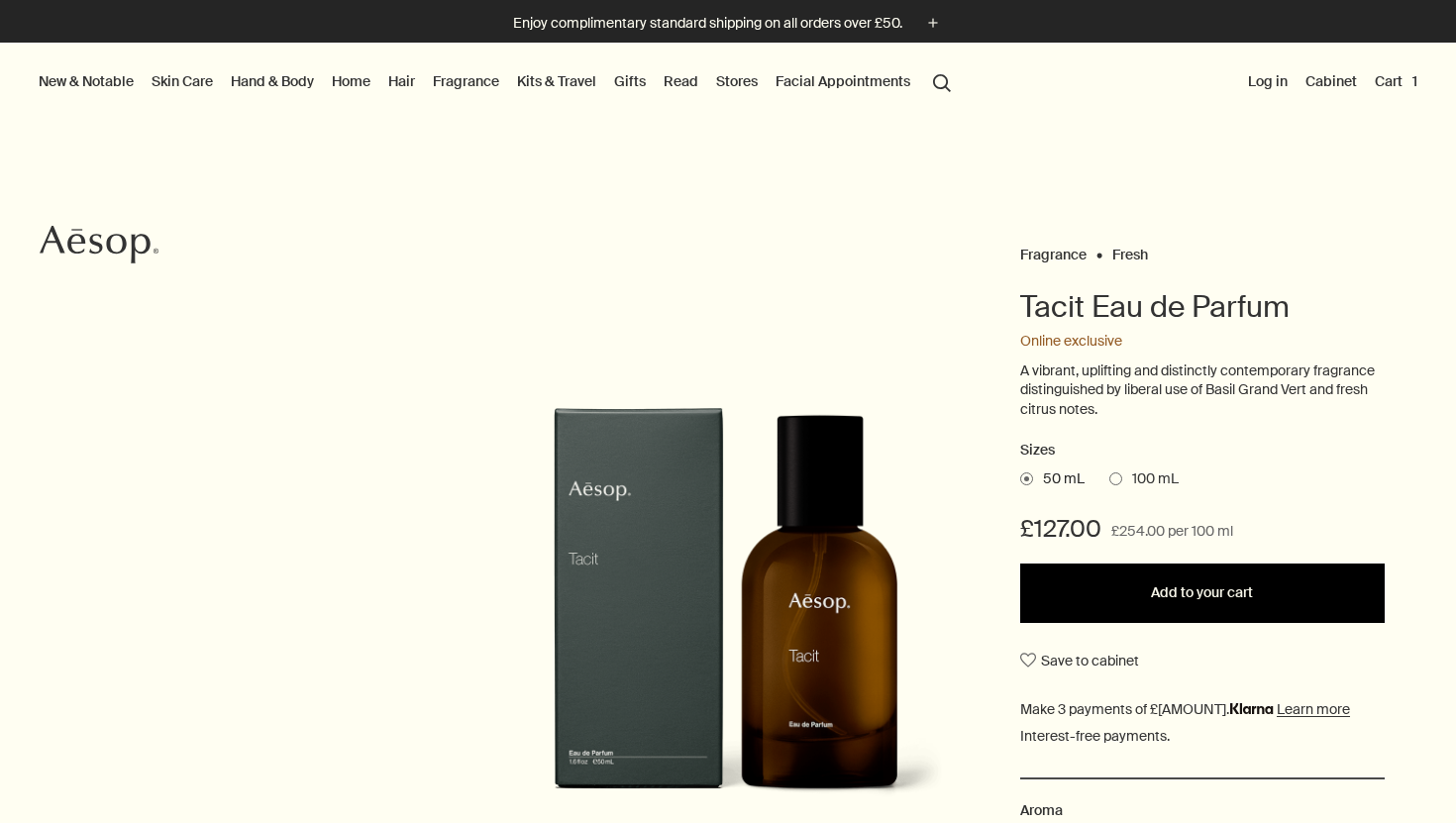scroll, scrollTop: 0, scrollLeft: 0, axis: both 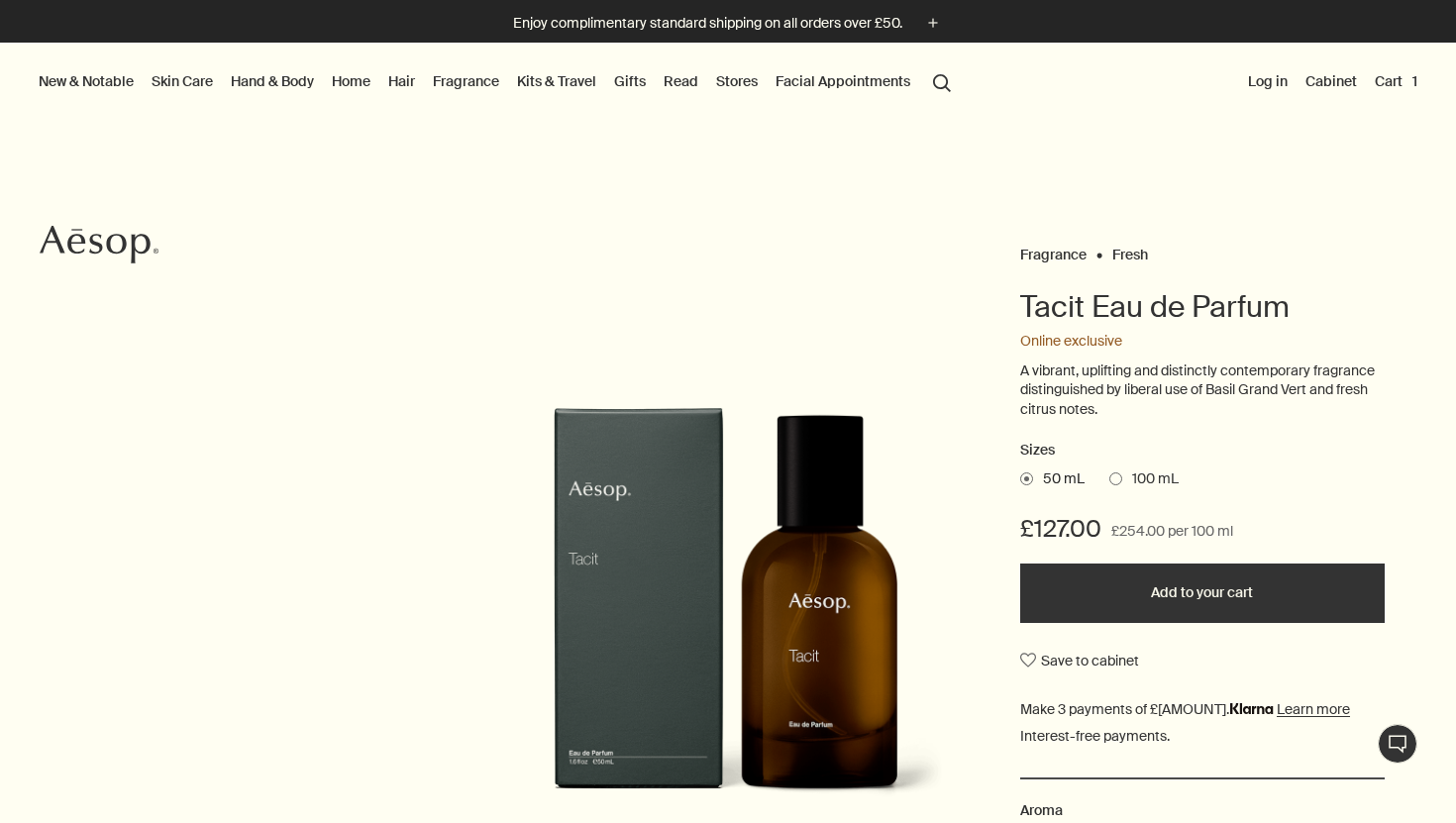 click on "Cart 1" at bounding box center (1396, 81) 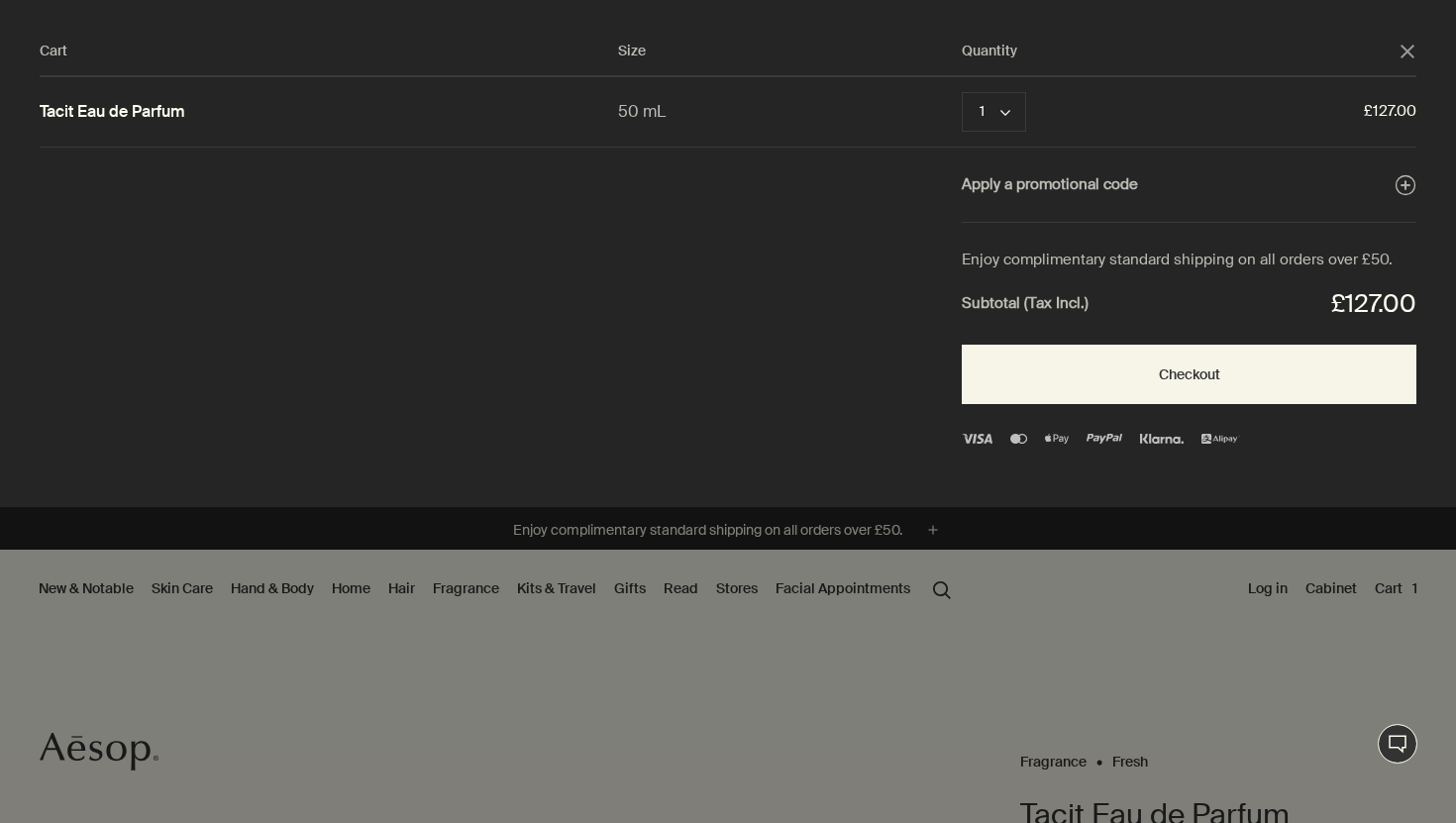 click on "Cart Size Quantity close Tacit Eau de Parfum 50 mL  1 chevron Remove £127.00 Apply a promotional code plusAndCloseWithCircle Enjoy complimentary standard shipping on all orders over £50. Subtotal (Tax Incl.) £127.00 Checkout" at bounding box center (748, 254) 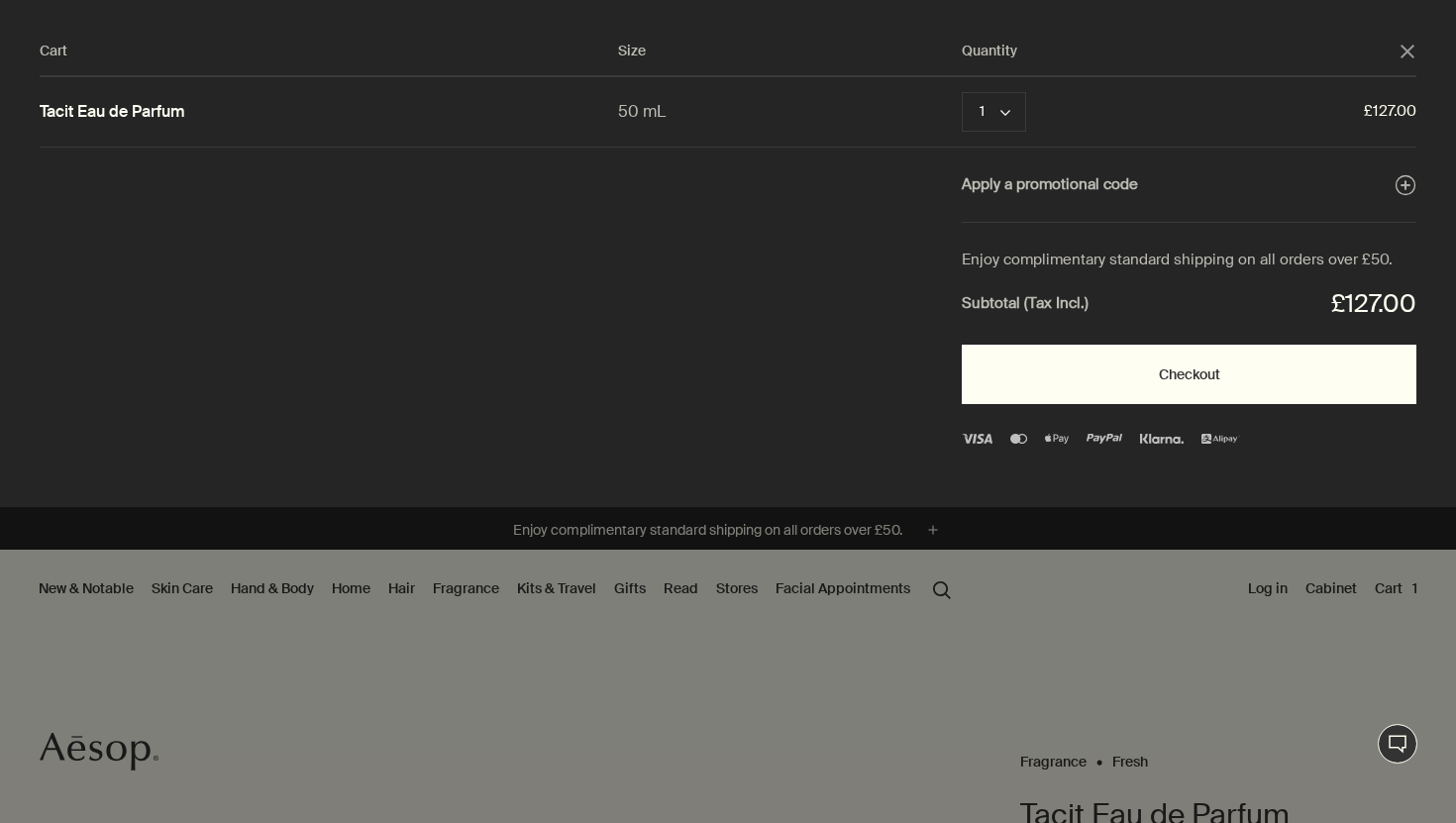 click on "Checkout" at bounding box center [1189, 374] 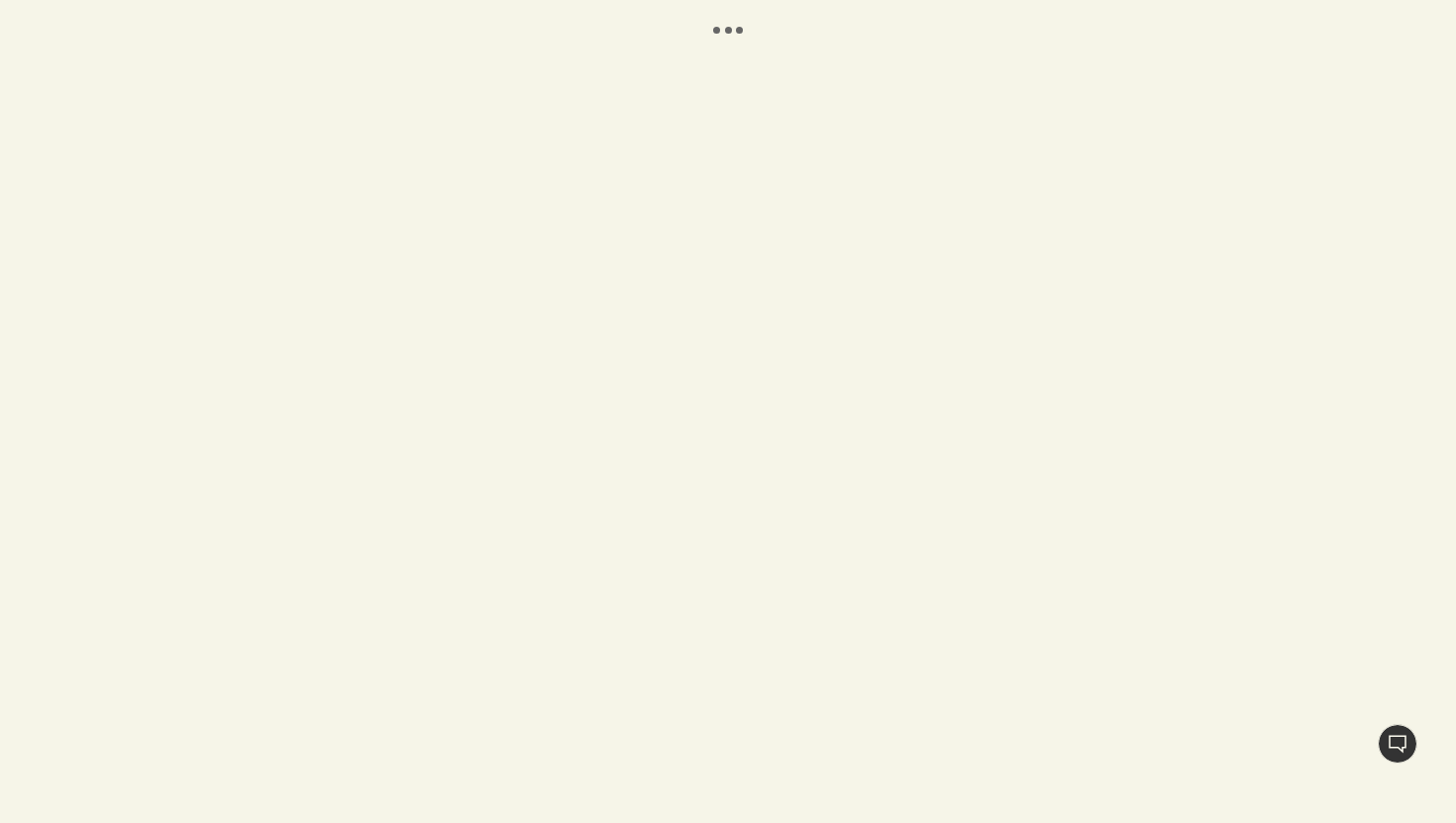 scroll, scrollTop: 0, scrollLeft: 0, axis: both 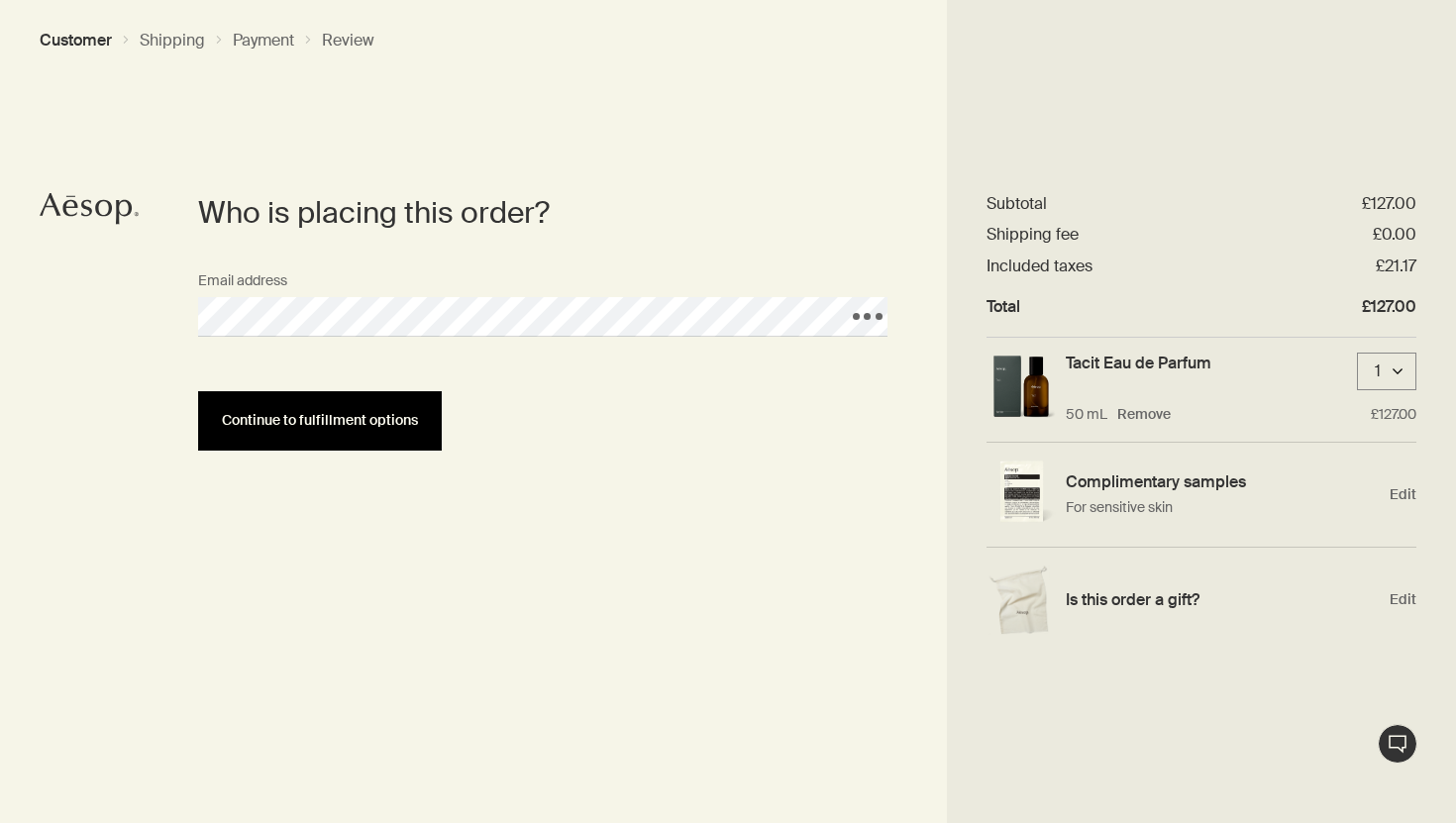 click on "Continue to fulfillment options" at bounding box center [320, 421] 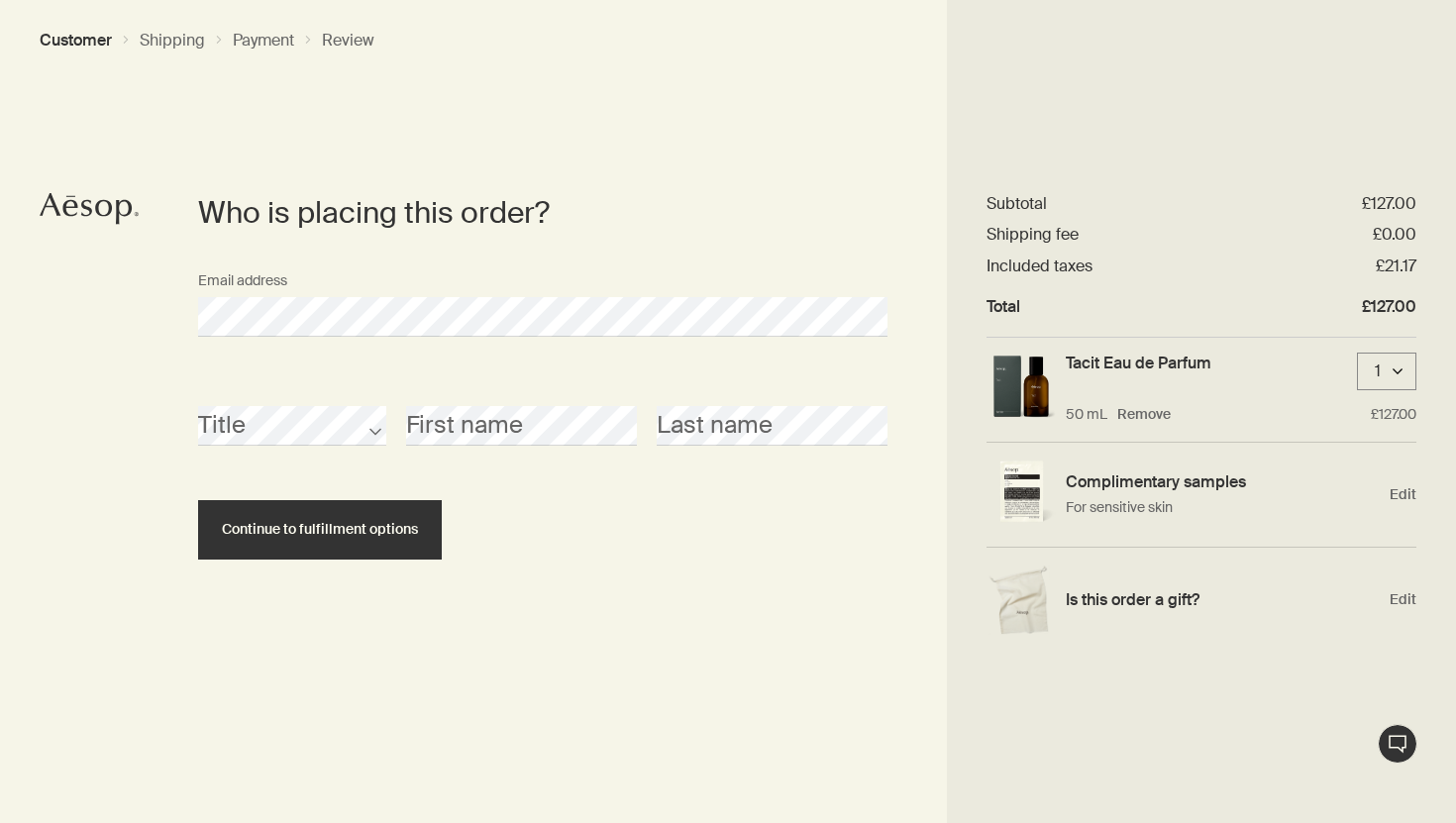 click on "Title" at bounding box center (292, 408) 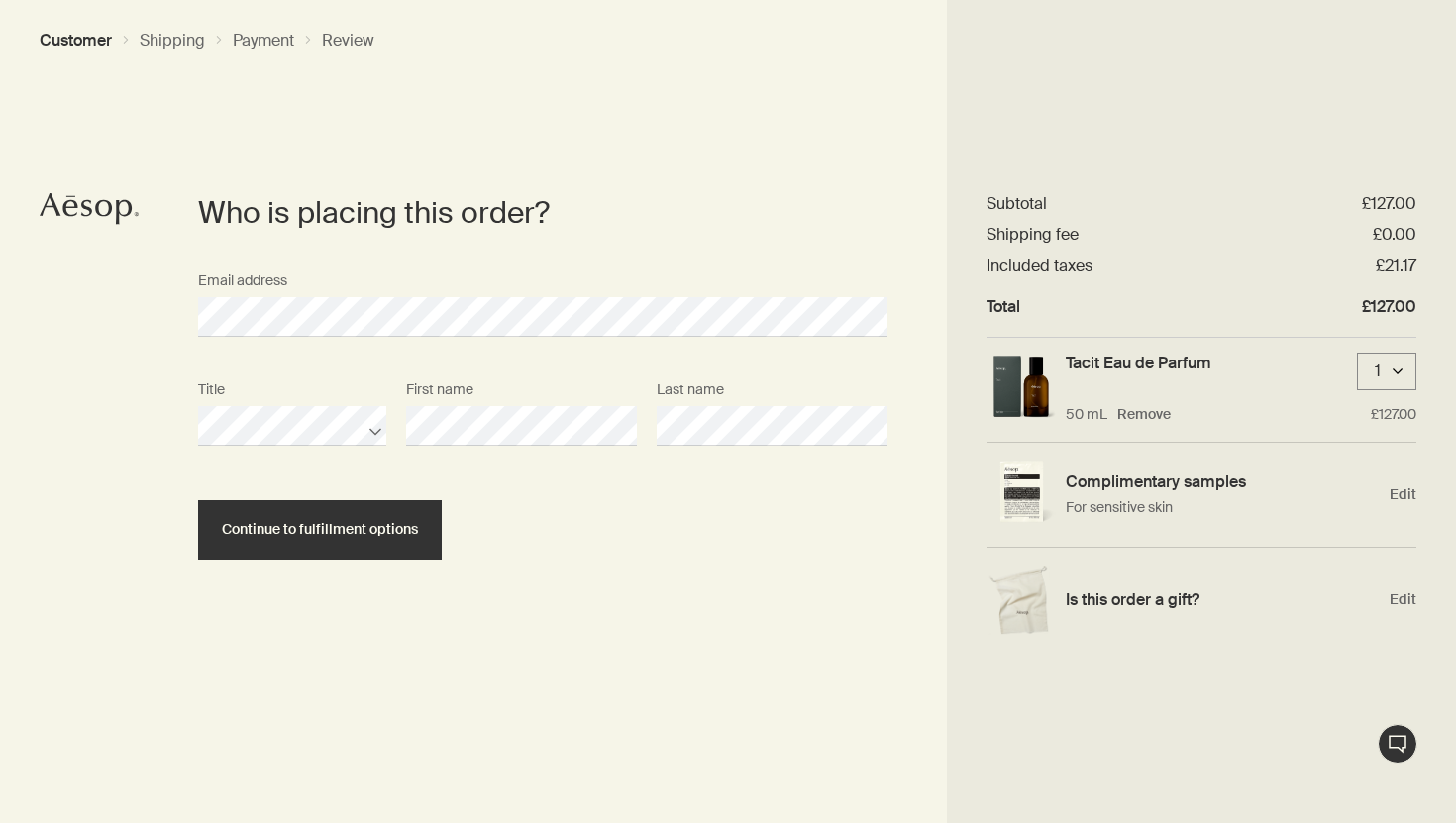 click on "Who is placing this order? Email address Title First name Last name Continue to fulfillment options" at bounding box center [543, 508] 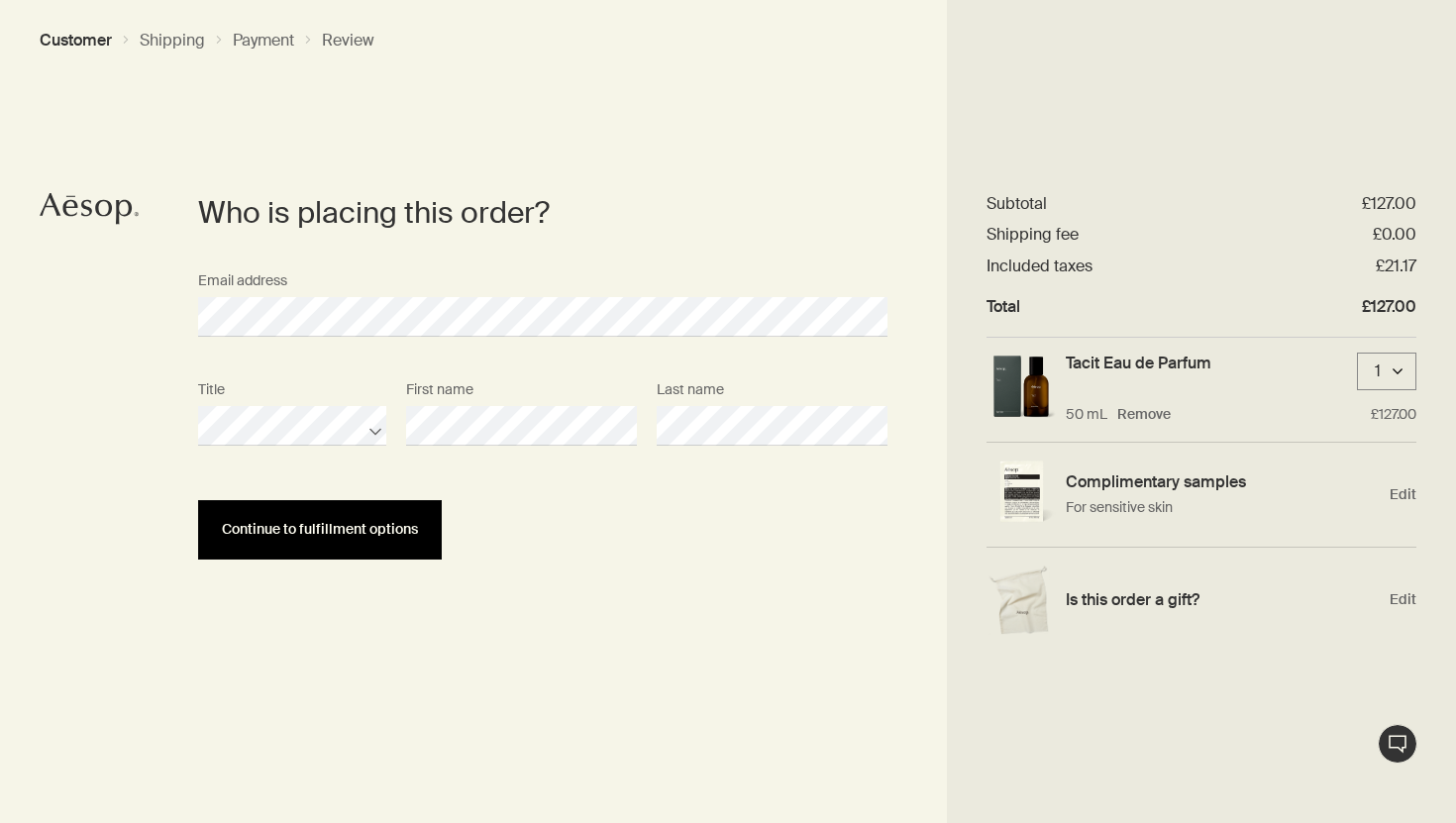 click on "Continue to fulfillment options" at bounding box center [320, 530] 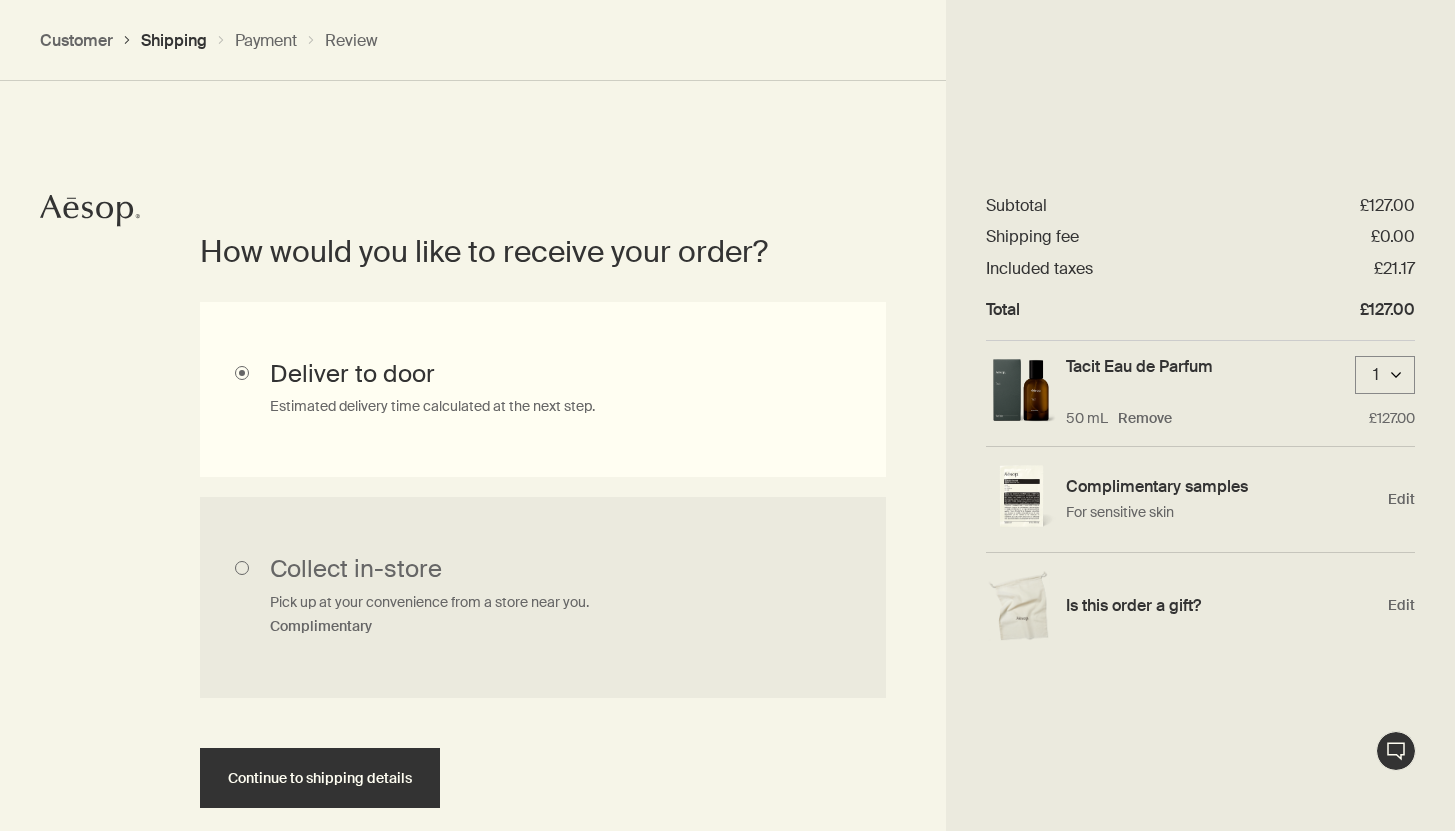scroll, scrollTop: 413, scrollLeft: 0, axis: vertical 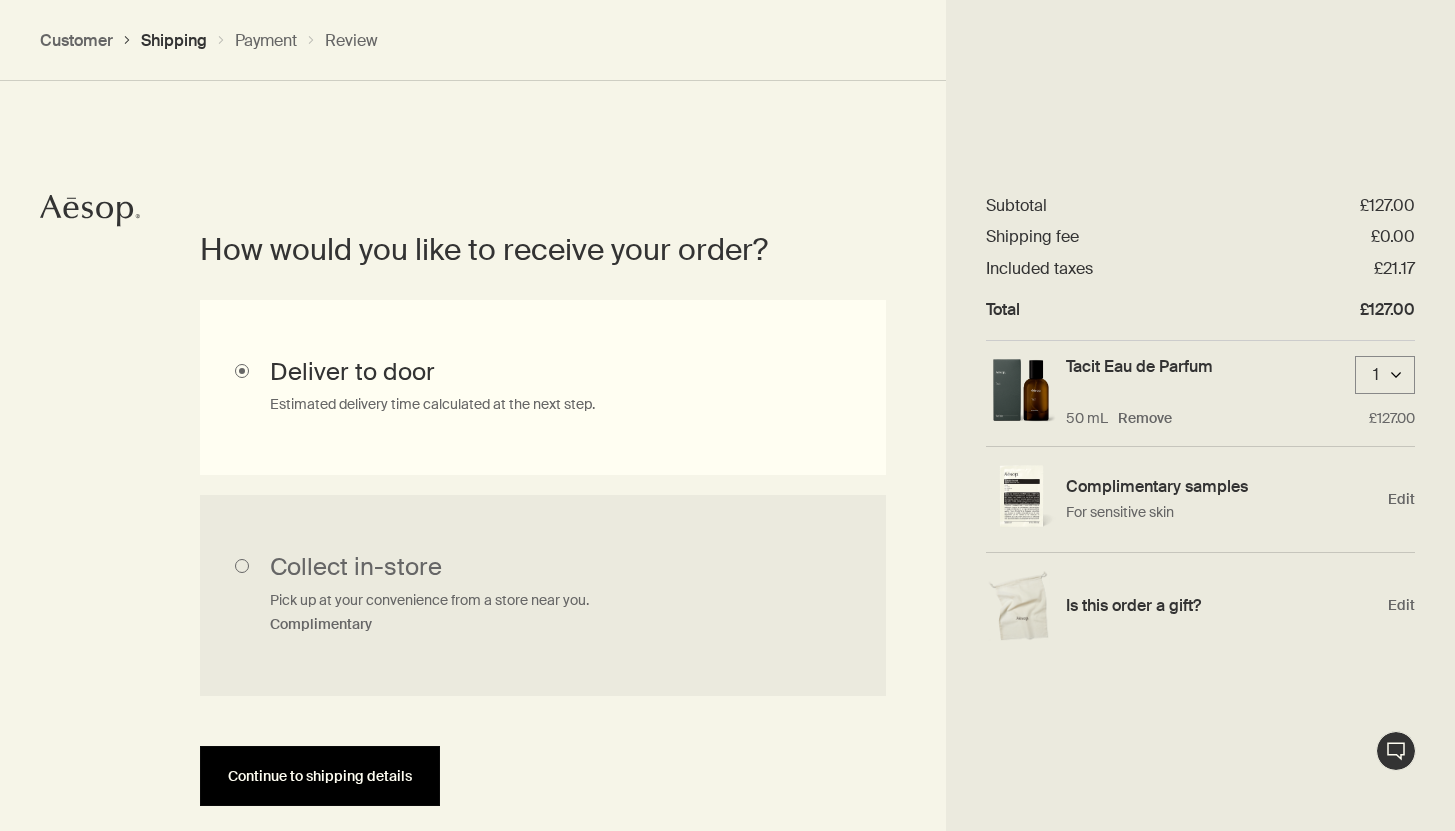 click on "Continue to shipping details" at bounding box center [320, 776] 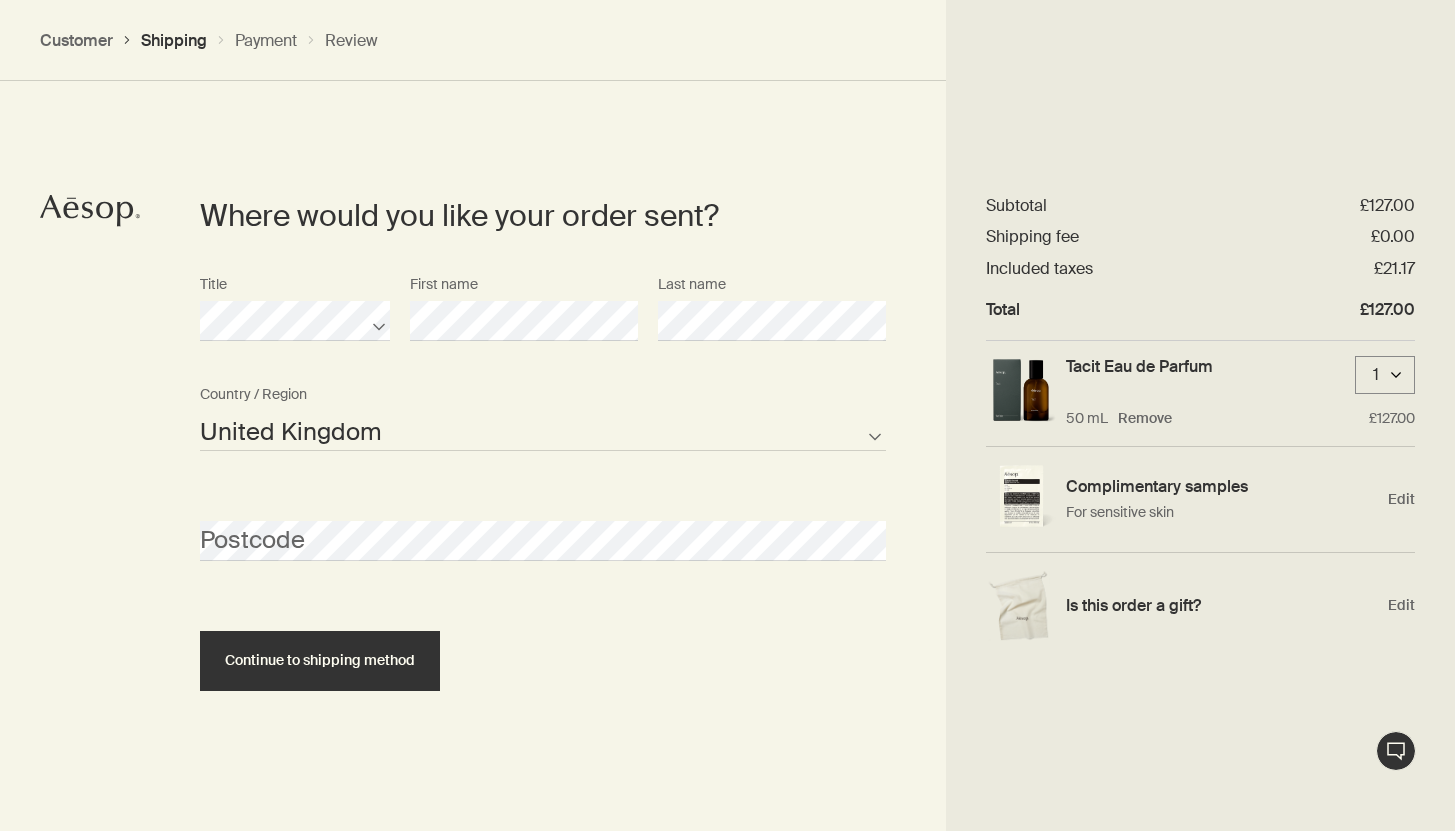 scroll, scrollTop: 865, scrollLeft: 0, axis: vertical 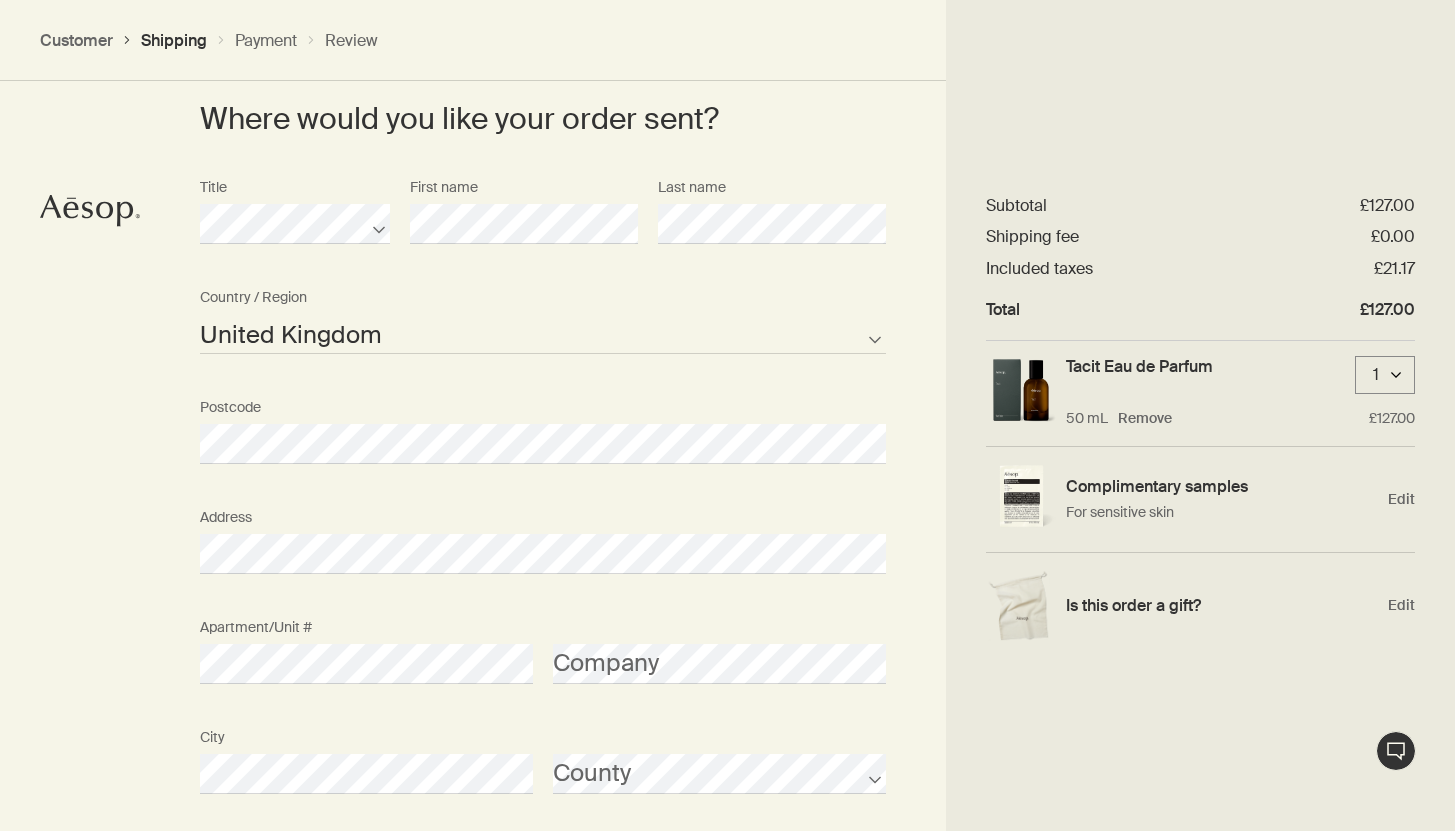 click on "Where would you like your order sent? Title First name Last name [COUNTRY] [COUNTRY] [COUNTRY] [COUNTRY] Not listed Country / Region [POSTCODE] Address Apartment/Unit # Company City County AFG ALB DZA ASM AND AGO AIA ATA ATG ARG ARM ABW AUS AUT AZE BHS BHR BGD BRB BLR BEL BLZ BEN BMU BTN BOL BIH BWA BRA IOT VGB BRN BGR BFA BDI KHM CMR CAN CPV CYM CAF TCD CHL CHN CXR CCK COL COM COK CRI HRV CUB CUW CYP CZE COD DNK DJI DMA DOM TLS ECU EGY SLV GNQ ERI EST ETH FLK FRO FJI FIN FRA PYF GAB GMB GEO DEU GHA GIB GRC GRL GRD GUM GTM GGY GIN GNB GUY HTI HND HKG HUN ISL IND IDN IRN IRQ IRL IMN ISR ITA CIV JAM JPN JEY JOR KAZ KEN KIR XKX KWT KGZ LAO LVA LBN LSO LBR LBY LIE LTU LUX MAC MKD MDG MWI MYS MDV MLI MLT MHL MRT MUS MYT MEX FSM MDA MCO MNG MNE MSR MAR MOZ MMR NAM NRU NPL NLD ANT NCL NZL NIC NER NGA NIU PRK MNP NOR OMN PAK PLW PSE PAN PNG PRY PER PHL PCN POL PRT PRI QAT COG REU ROU RUS RWA BLM SHN KNA LCA MAF SPM VCT WSM SMR STP SAU SEN SRB SYC SLE SGP SXM SVK SVN SLB SOM KOR ZAF SSD ESP LKA SDN SUR SJM SWZ SWE" at bounding box center [543, 566] 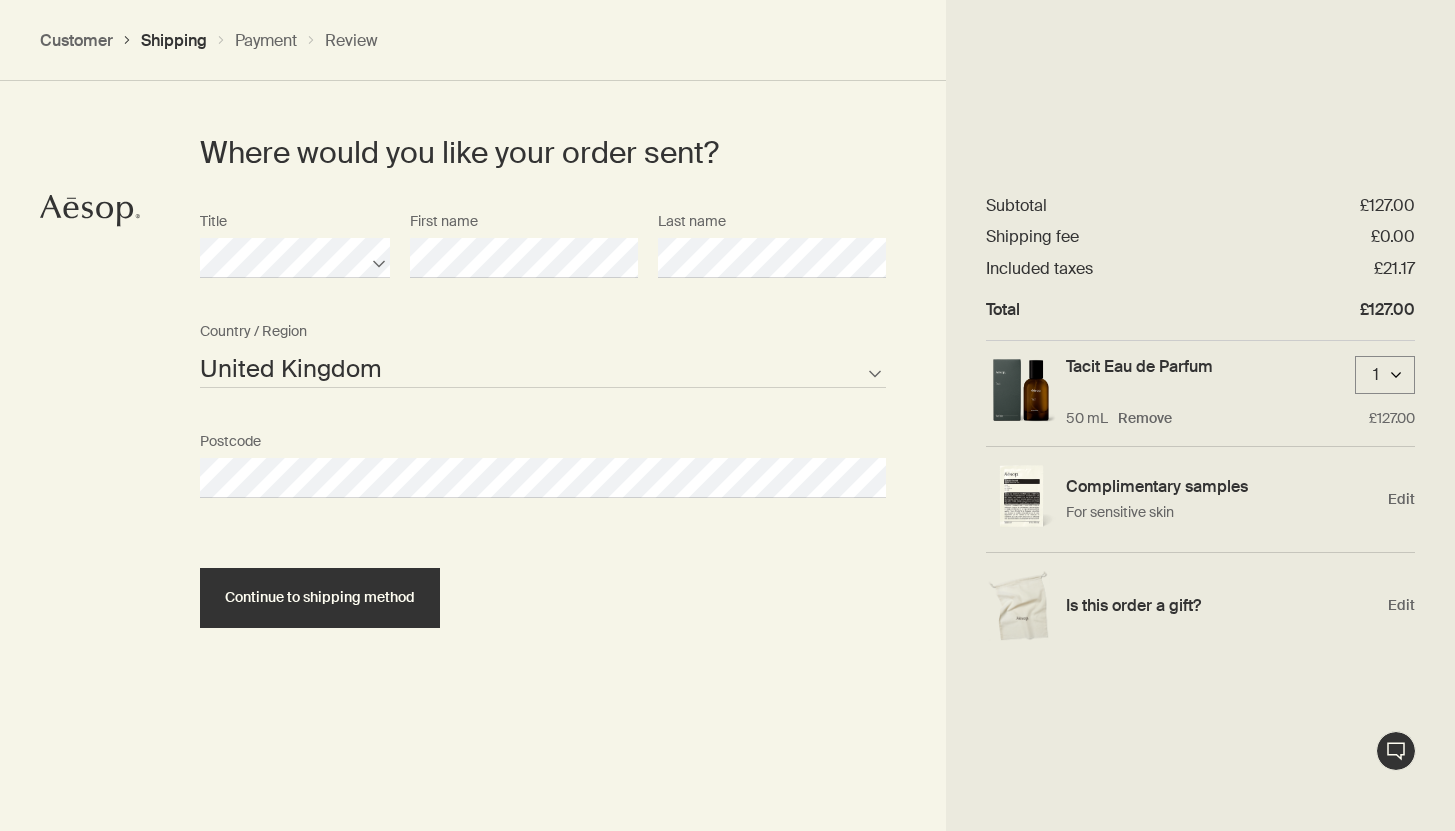 scroll, scrollTop: 961, scrollLeft: 0, axis: vertical 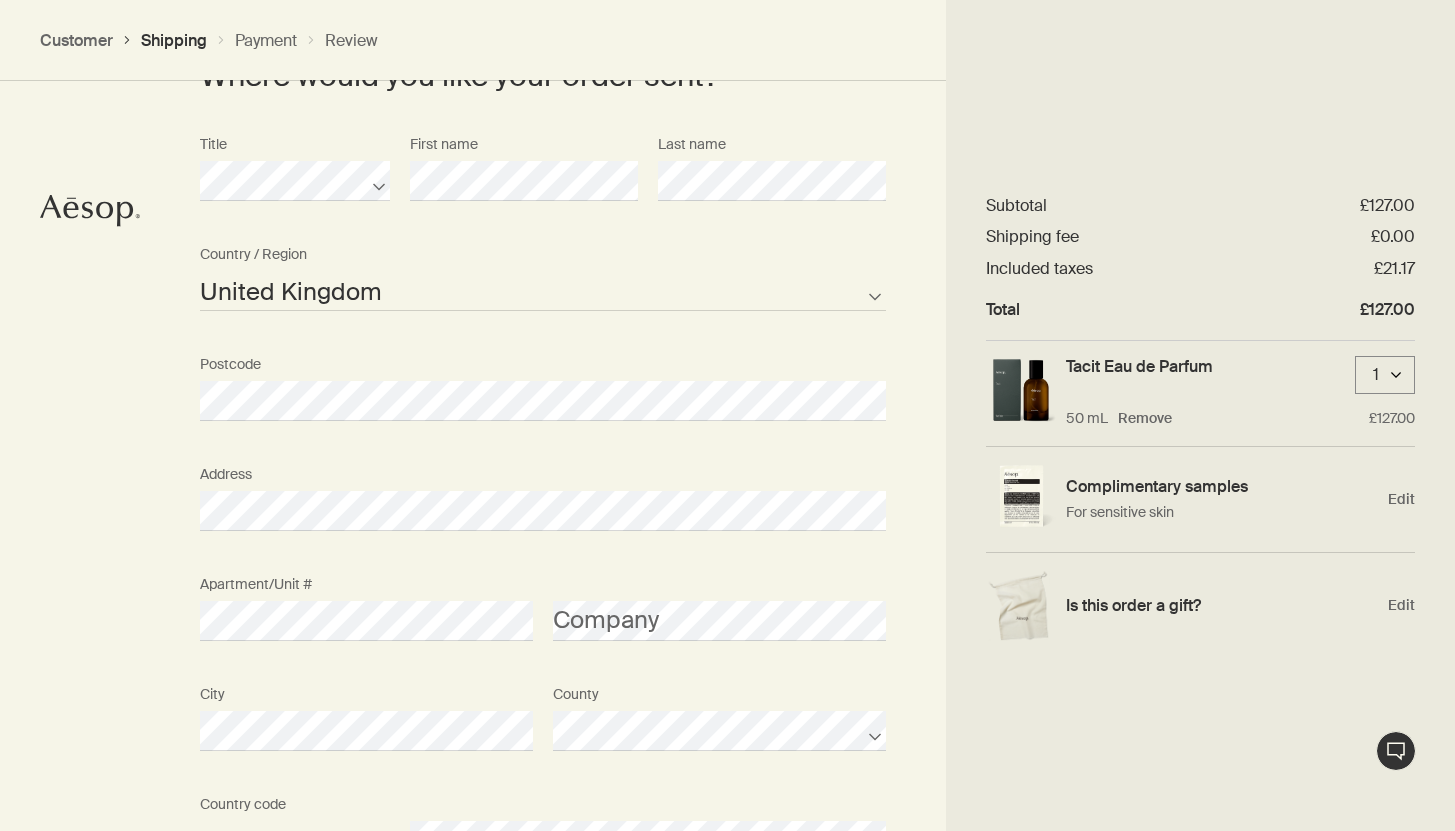click on "Where would you like your order sent? Title First name Last name [COUNTRY] [COUNTRY] [COUNTRY] [COUNTRY] Not listed Country / Region [POSTCODE] Address Apartment/Unit # Company City County AFG ALB DZA ASM AND AGO AIA ATA ATG ARG ARM ABW AUS AUT AZE BHS BHR BGD BRB BLR BEL BLZ BEN BMU BTN BOL BIH BWA BRA IOT VGB BRN BGR BFA BDI KHM CMR CAN CPV CYM CAF TCD CHL CHN CXR CCK COL COM COK CRI HRV CUB CUW CYP CZE COD DNK DJI DMA DOM TLS ECU EGY SLV GNQ ERI EST ETH FLK FRO FJI FIN FRA PYF GAB GMB GEO DEU GHA GIB GRC GRL GRD GUM GTM GGY GIN GNB GUY HTI HND HKG HUN ISL IND IDN IRN IRQ IRL IMN ISR ITA CIV JAM JPN JEY JOR KAZ KEN KIR XKX KWT KGZ LAO LVA LBN LSO LBR LBY LIE LTU LUX MAC MKD MDG MWI MYS MDV MLI MLT MHL MRT MUS MYT MEX FSM MDA MCO MNG MNE MSR MAR MOZ MMR NAM NRU NPL NLD ANT NCL NZL NIC NER NGA NIU PRK MNP NOR OMN PAK PLW PSE PAN PNG PRY PER PHL PCN POL PRT PRI QAT COG REU ROU RUS RWA BLM SHN KNA LCA MAF SPM VCT WSM SMR STP SAU SEN SRB SYC SLE SGP SXM SVK SVN SLB SOM KOR ZAF SSD ESP LKA SDN SUR SJM SWZ SWE" at bounding box center (727, 523) 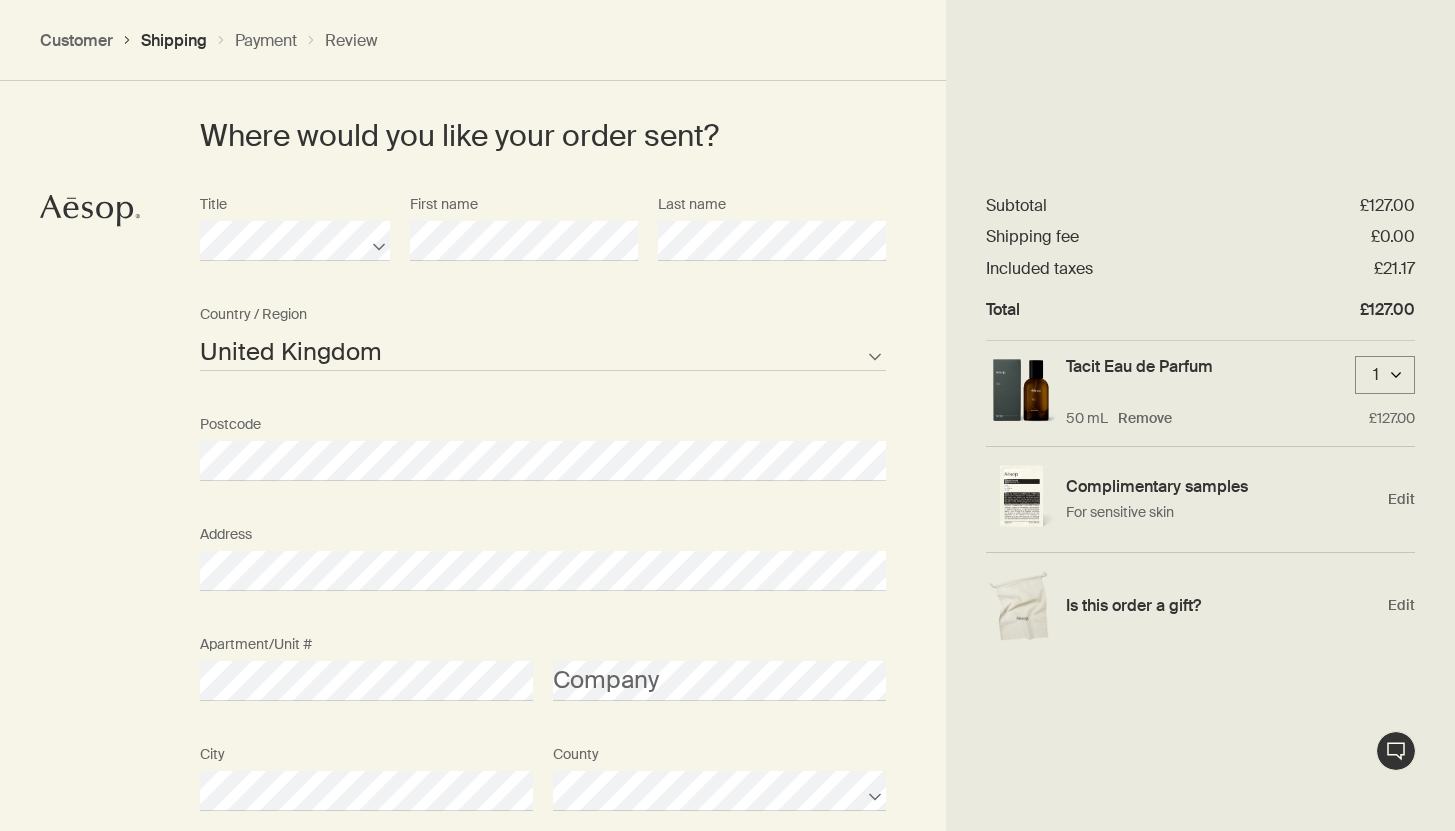 scroll, scrollTop: 876, scrollLeft: 0, axis: vertical 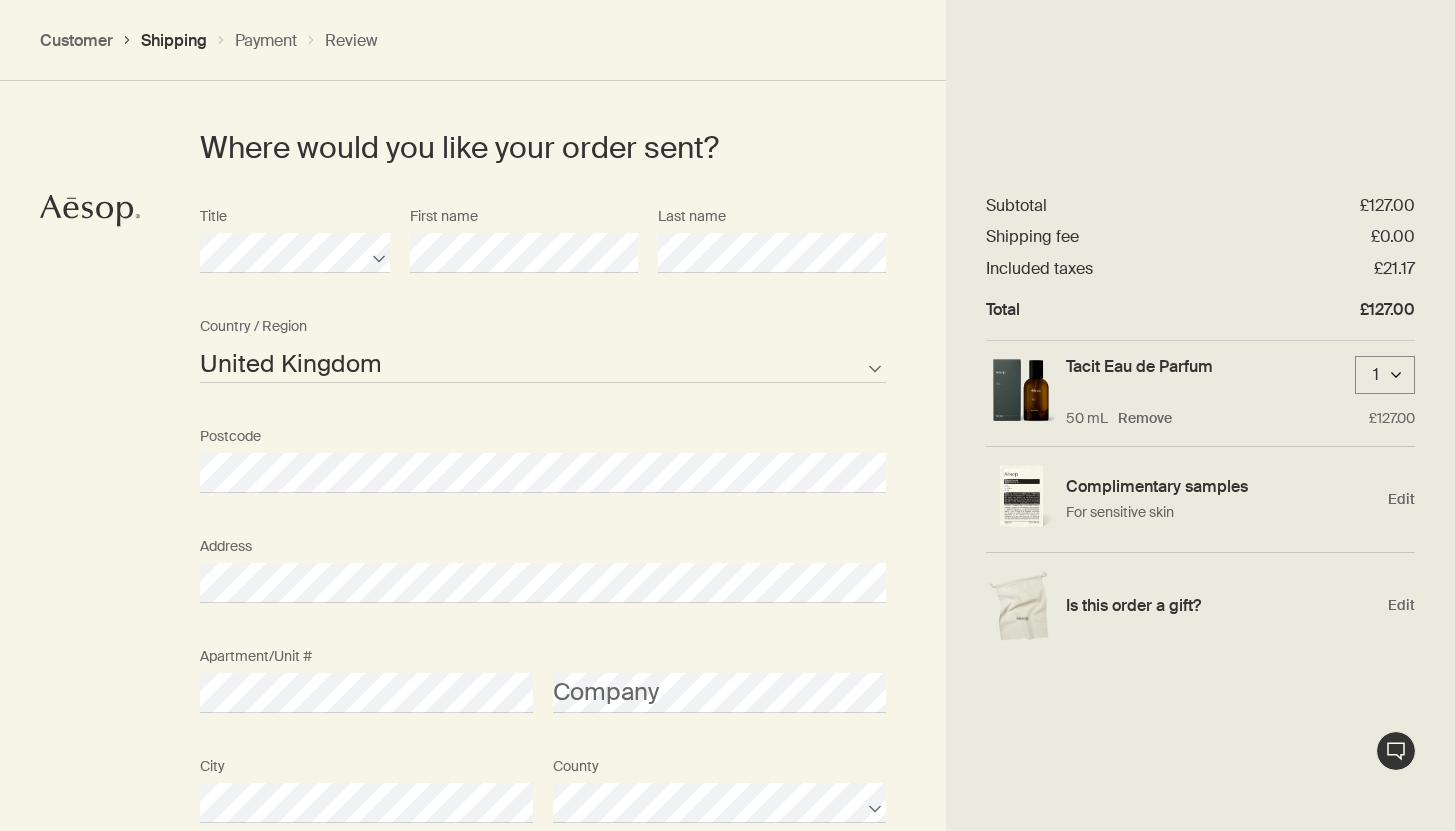click on "Where would you like your order sent? Title First name Last name [COUNTRY] [COUNTRY] [COUNTRY] [COUNTRY] Not listed Country / Region [POSTCODE] Address Apartment/Unit # Company City County AFG ALB DZA ASM AND AGO AIA ATA ATG ARG ARM ABW AUS AUT AZE BHS BHR BGD BRB BLR BEL BLZ BEN BMU BTN BOL BIH BWA BRA IOT VGB BRN BGR BFA BDI KHM CMR CAN CPV CYM CAF TCD CHL CHN CXR CCK COL COM COK CRI HRV CUB CUW CYP CZE COD DNK DJI DMA DOM TLS ECU EGY SLV GNQ ERI EST ETH FLK FRO FJI FIN FRA PYF GAB GMB GEO DEU GHA GIB GRC GRL GRD GUM GTM GGY GIN GNB GUY HTI HND HKG HUN ISL IND IDN IRN IRQ IRL IMN ISR ITA CIV JAM JPN JEY JOR KAZ KEN KIR XKX KWT KGZ LAO LVA LBN LSO LBR LBY LIE LTU LUX MAC MKD MDG MWI MYS MDV MLI MLT MHL MRT MUS MYT MEX FSM MDA MCO MNG MNE MSR MAR MOZ MMR NAM NRU NPL NLD ANT NCL NZL NIC NER NGA NIU PRK MNP NOR OMN PAK PLW PSE PAN PNG PRY PER PHL PCN POL PRT PRI QAT COG REU ROU RUS RWA BLM SHN KNA LCA MAF SPM VCT WSM SMR STP SAU SEN SRB SYC SLE SGP SXM SVK SVN SLB SOM KOR ZAF SSD ESP LKA SDN SUR SJM SWZ SWE" at bounding box center (727, 595) 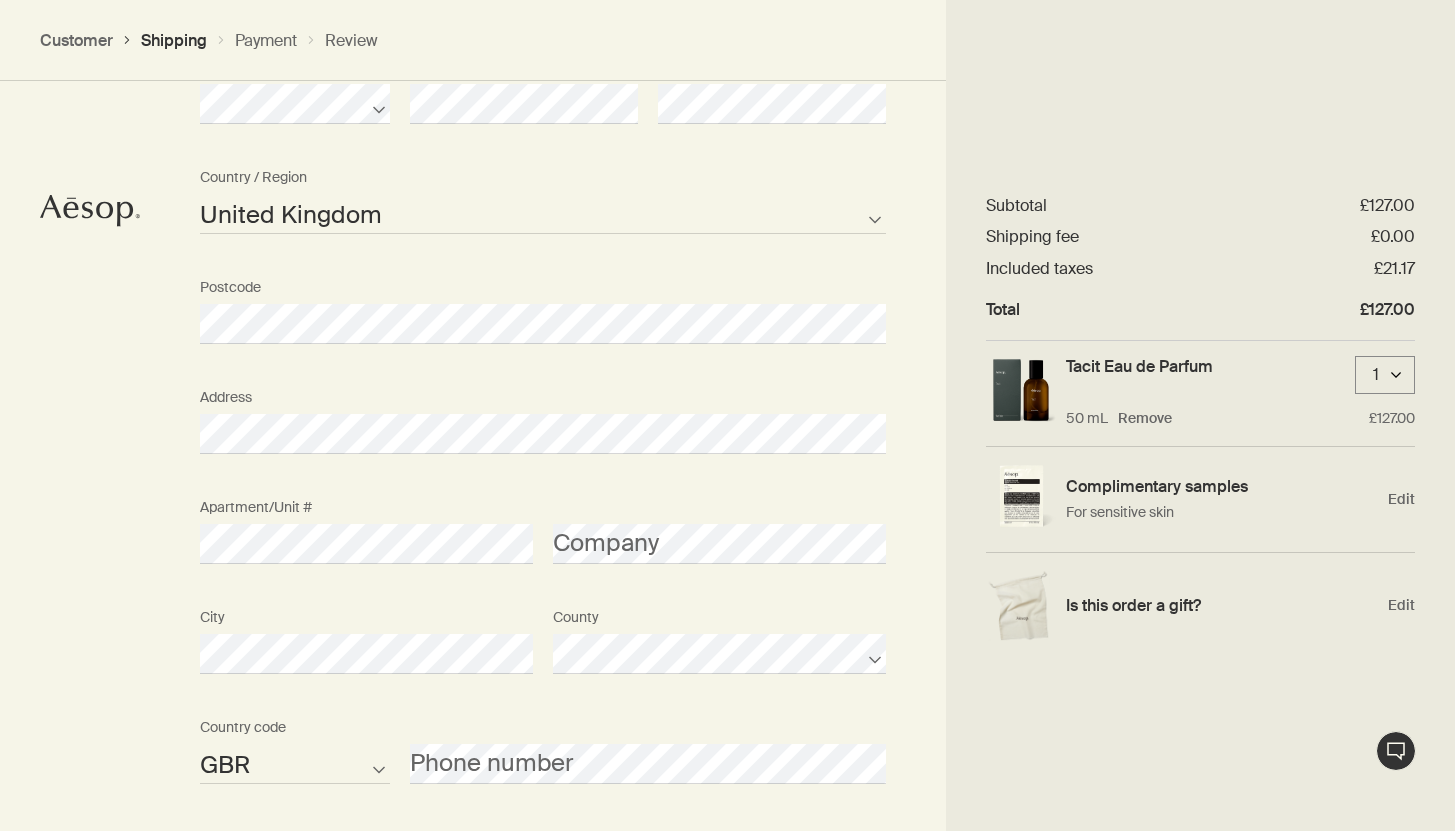 scroll, scrollTop: 1131, scrollLeft: 0, axis: vertical 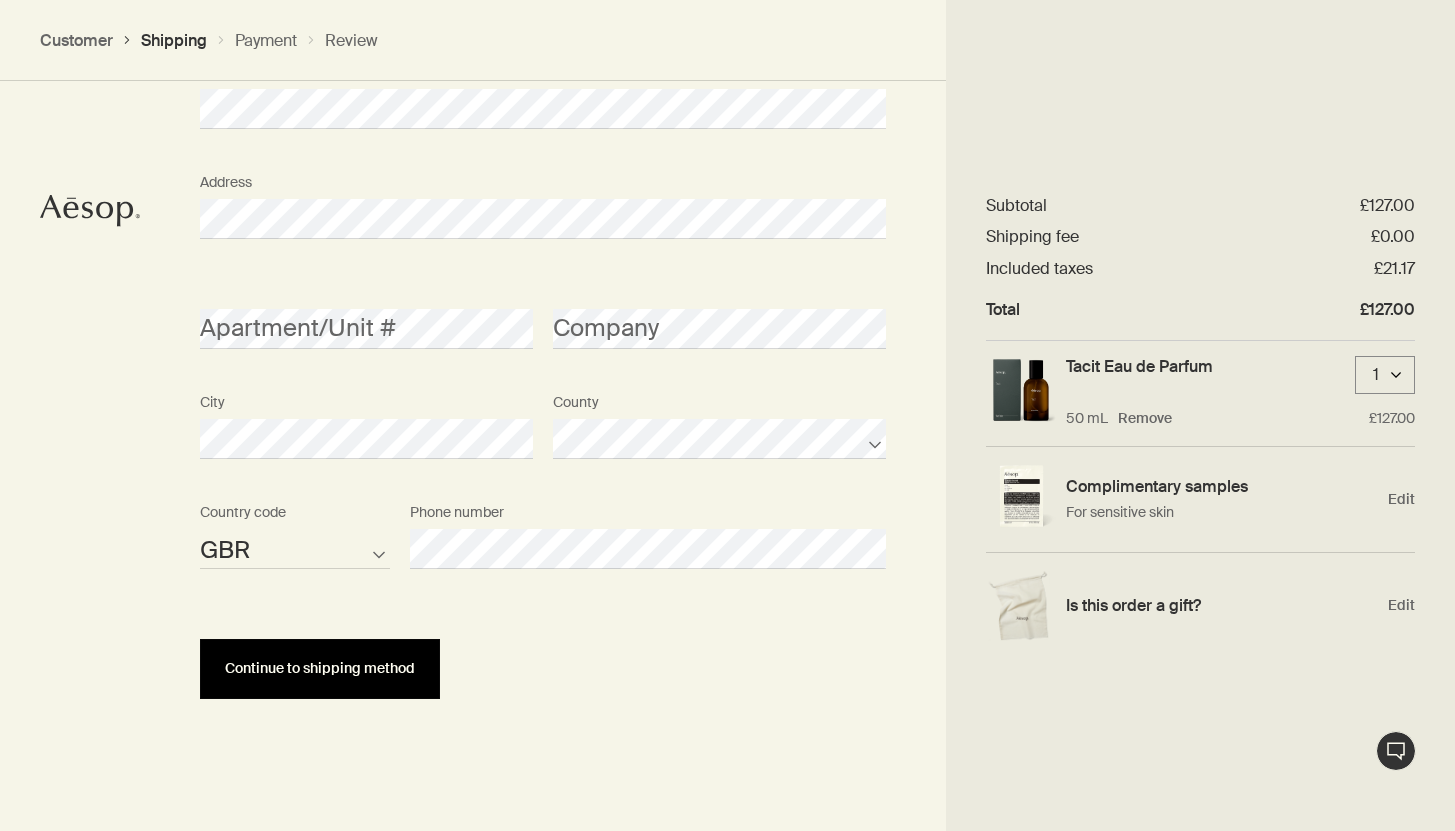 click on "Continue to shipping method" at bounding box center (320, 669) 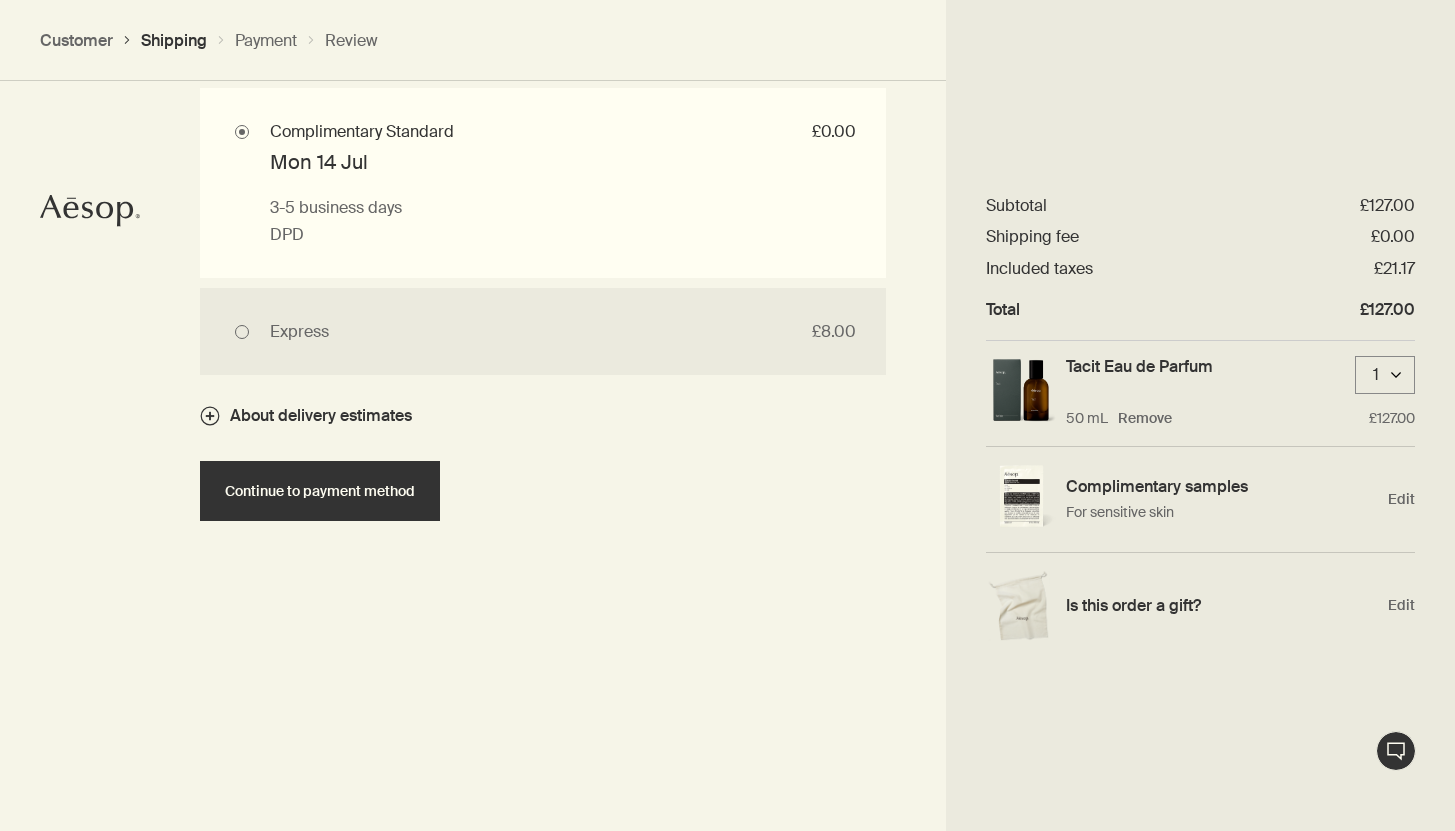 scroll, scrollTop: 1907, scrollLeft: 0, axis: vertical 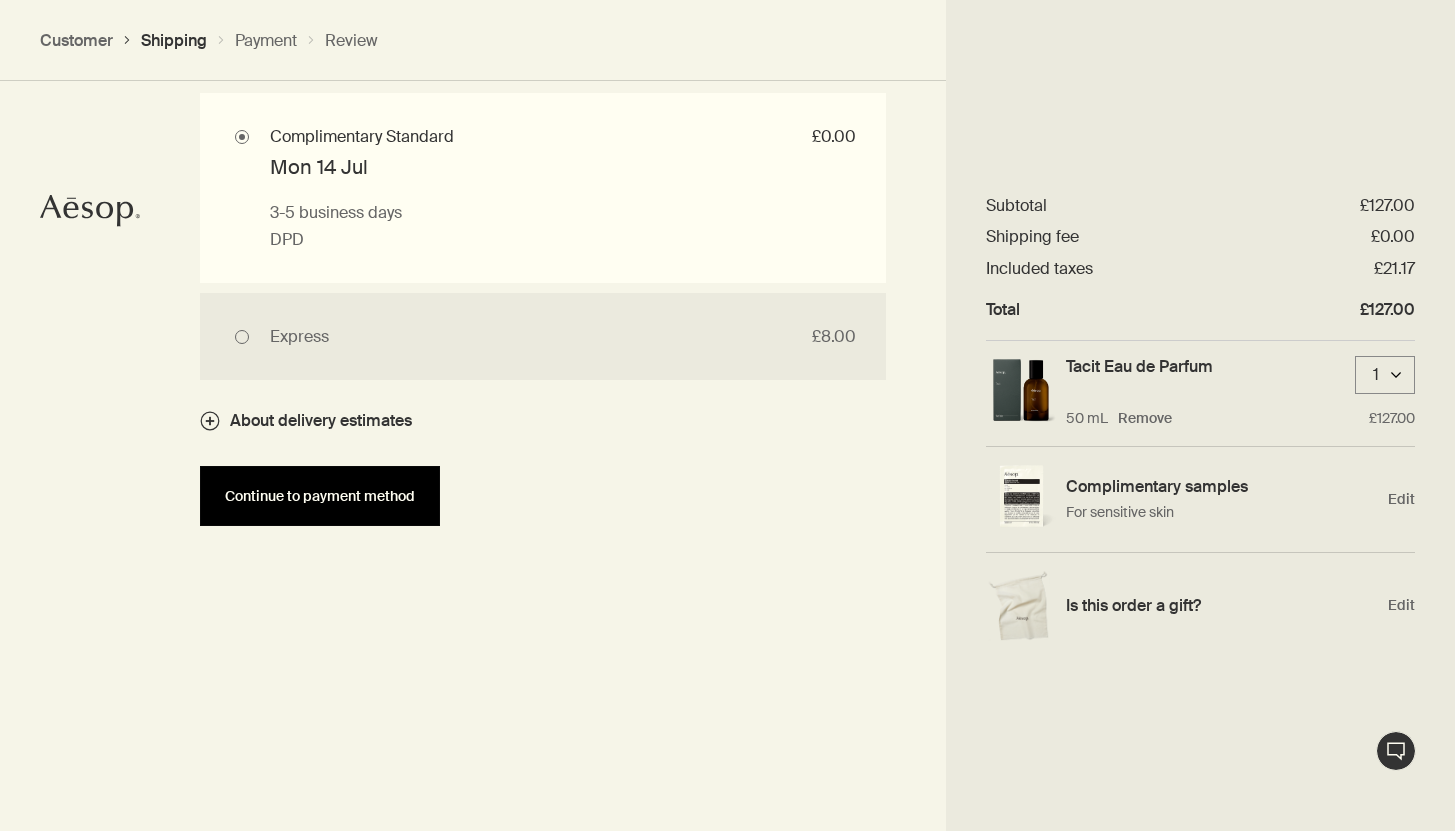 click on "Continue to payment method" at bounding box center (320, 496) 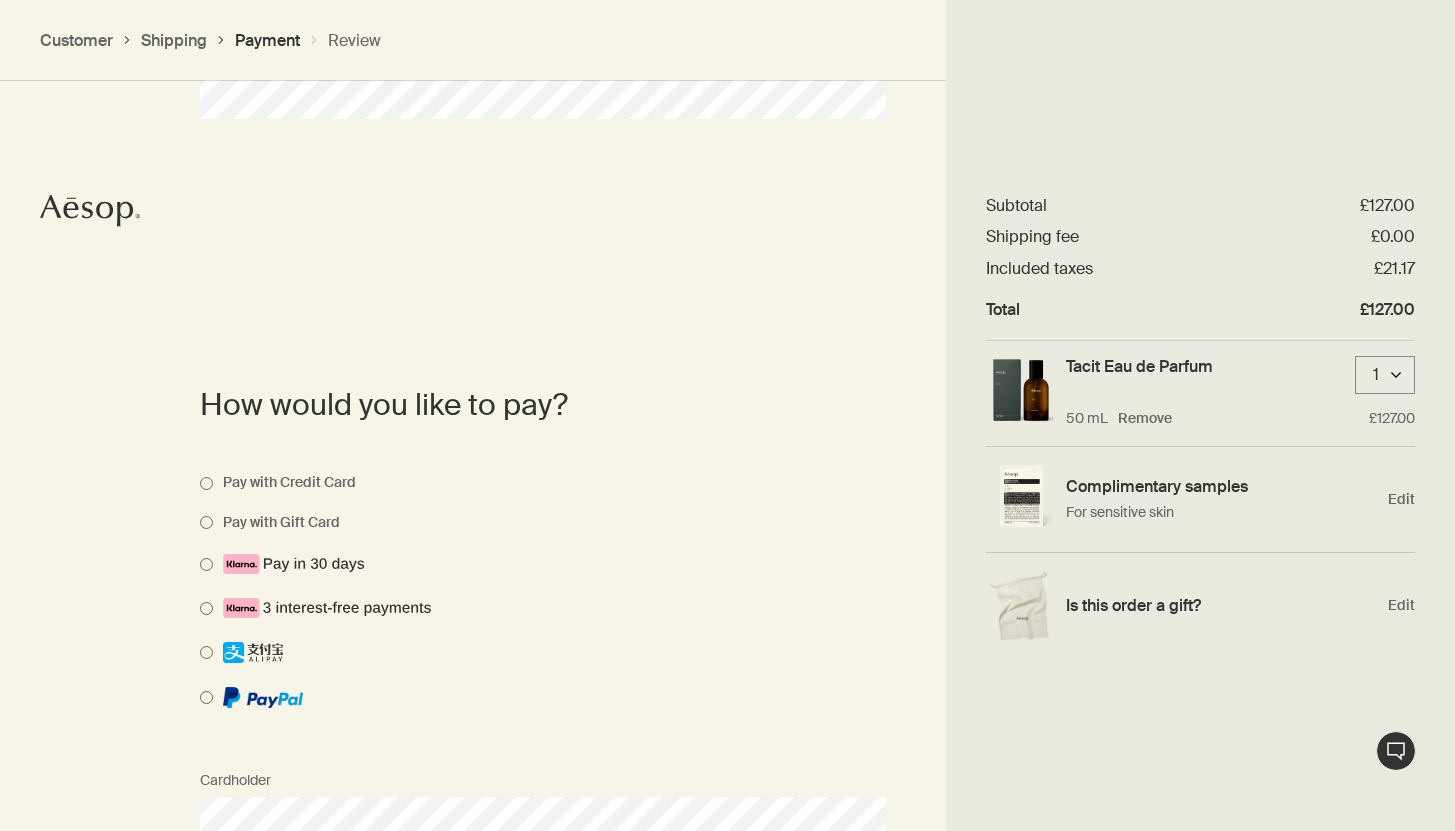 scroll, scrollTop: 1298, scrollLeft: 0, axis: vertical 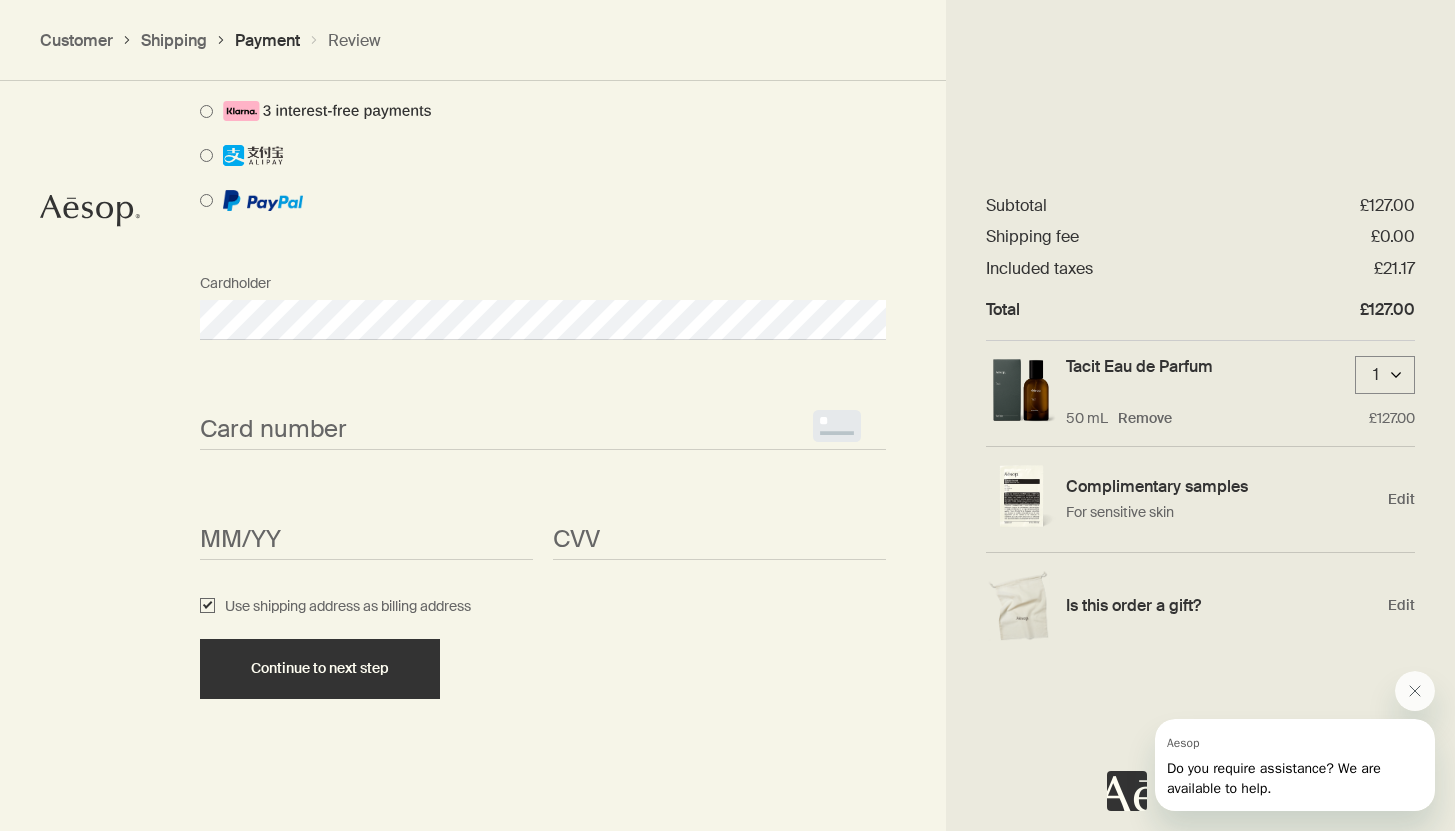 click on "<p>Your browser does not support iframes.</p>" at bounding box center (543, 430) 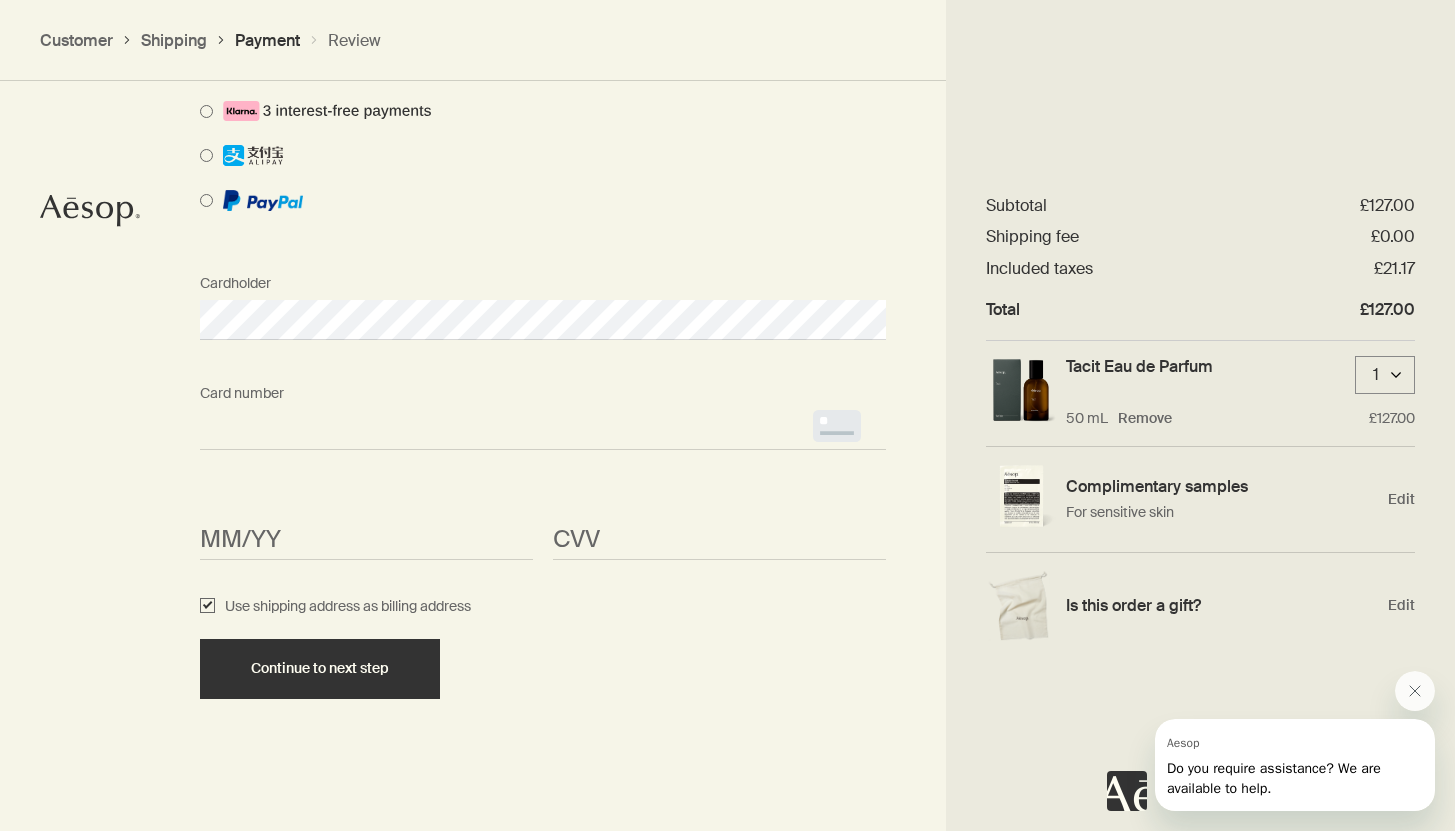 click on "<p>Your browser does not support iframes.</p>" at bounding box center [543, 430] 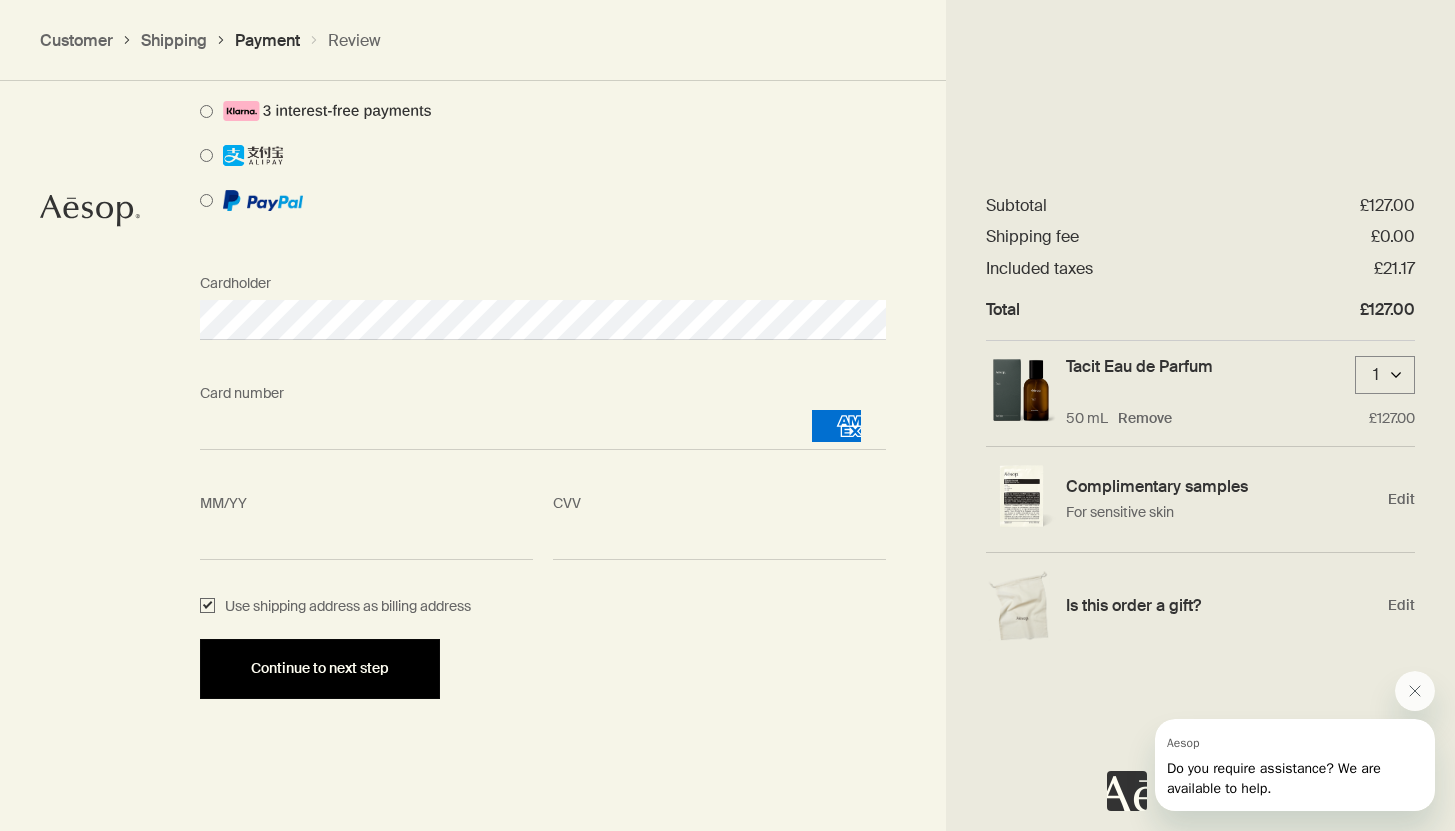 click on "Continue to next step" at bounding box center [320, 668] 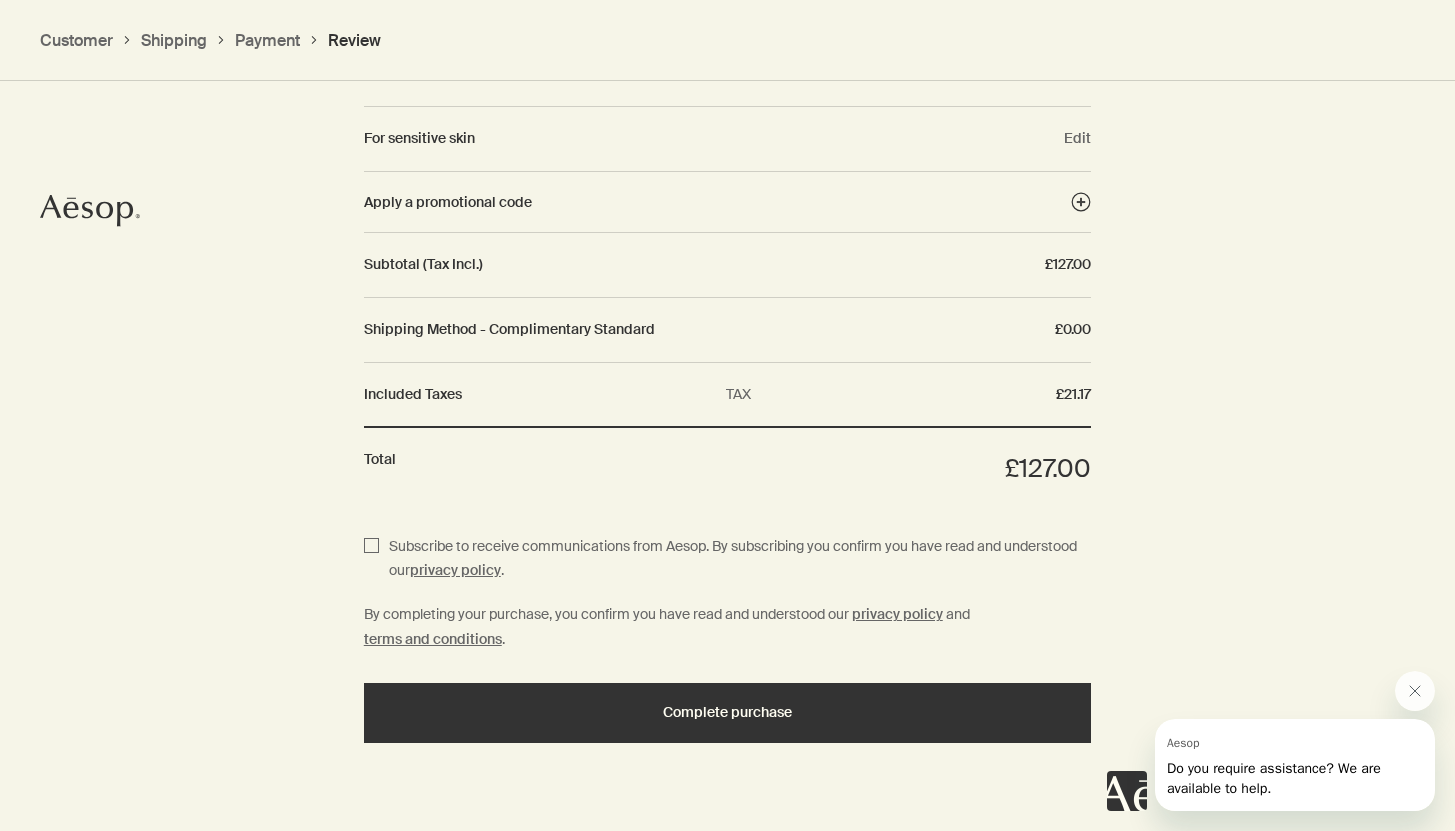 scroll, scrollTop: 2225, scrollLeft: 0, axis: vertical 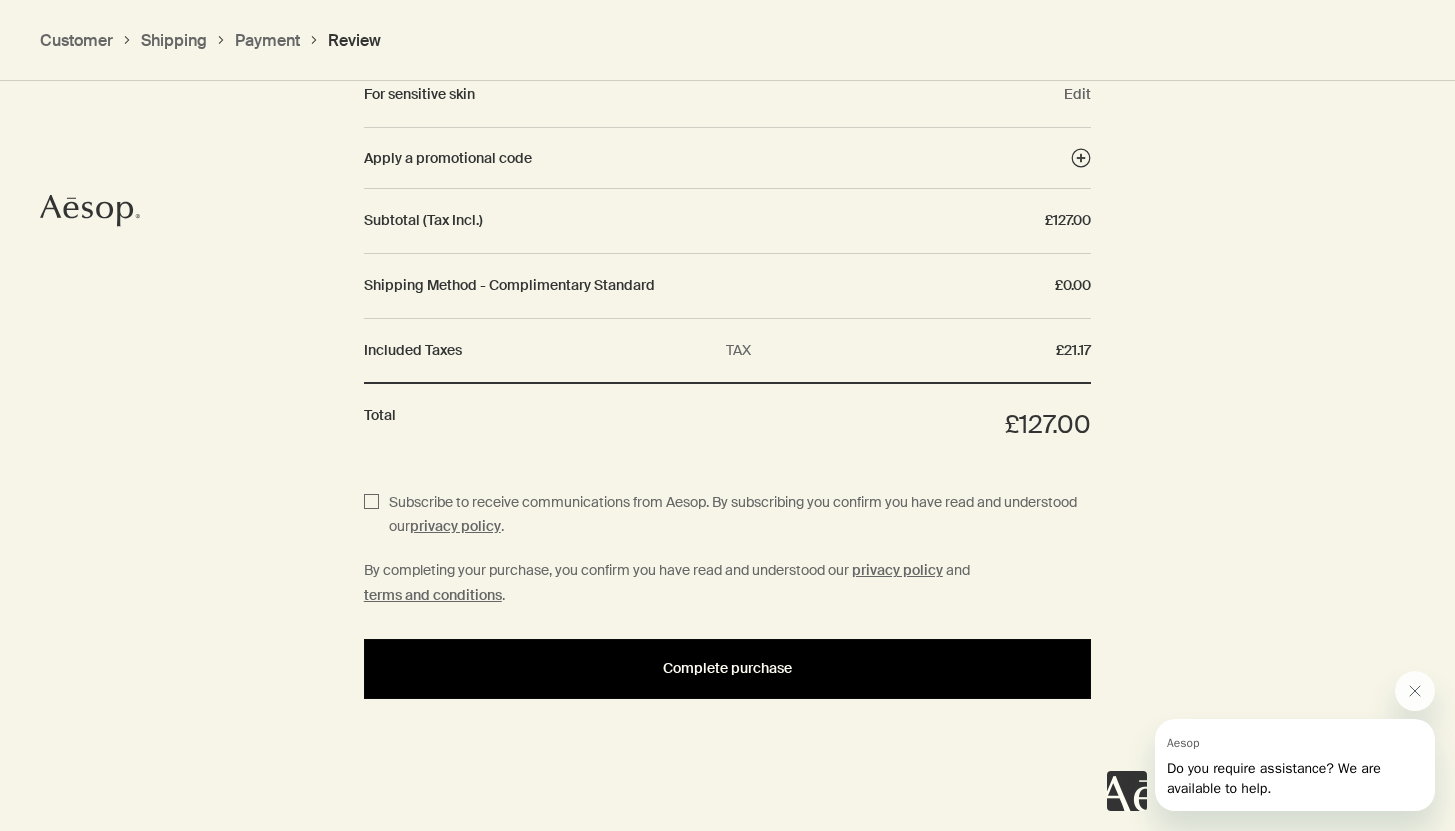 click on "Complete purchase" at bounding box center [728, 669] 